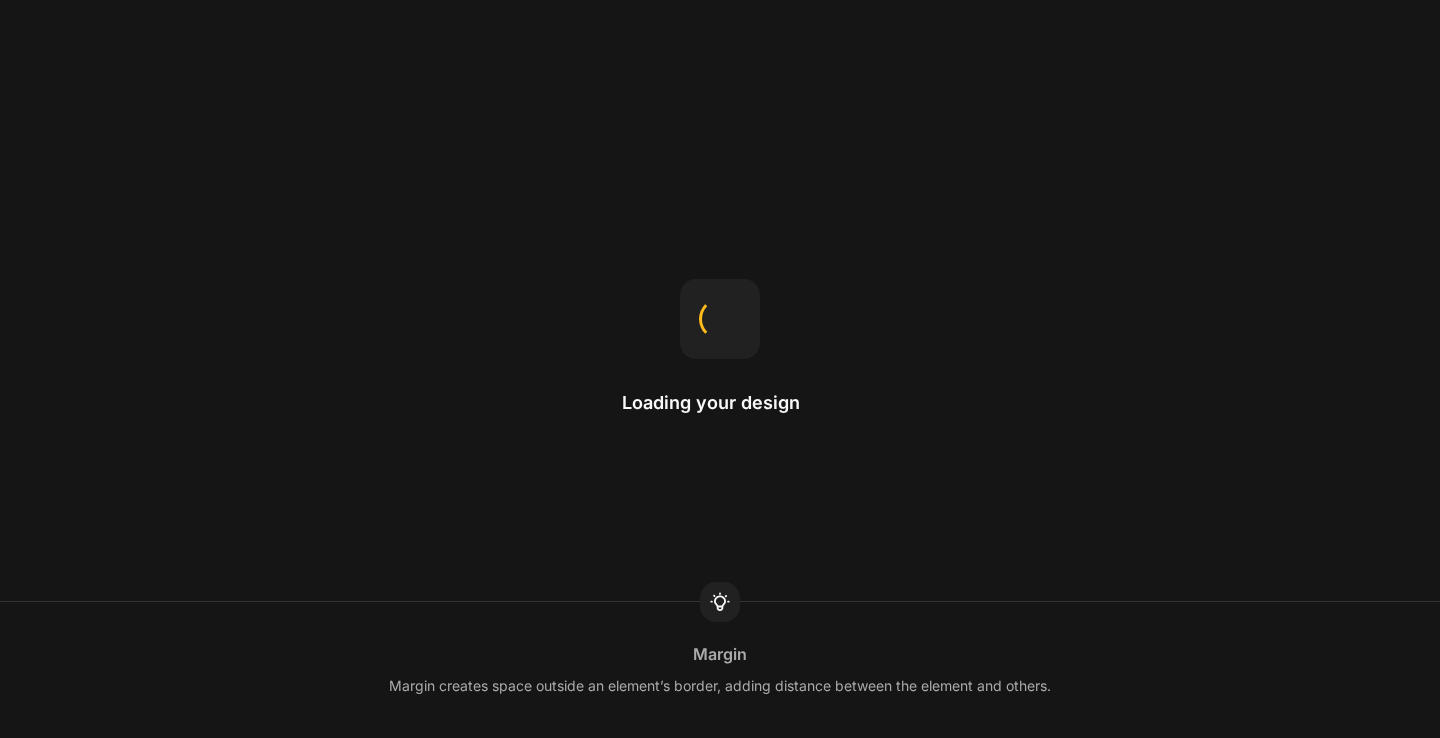 scroll, scrollTop: 0, scrollLeft: 0, axis: both 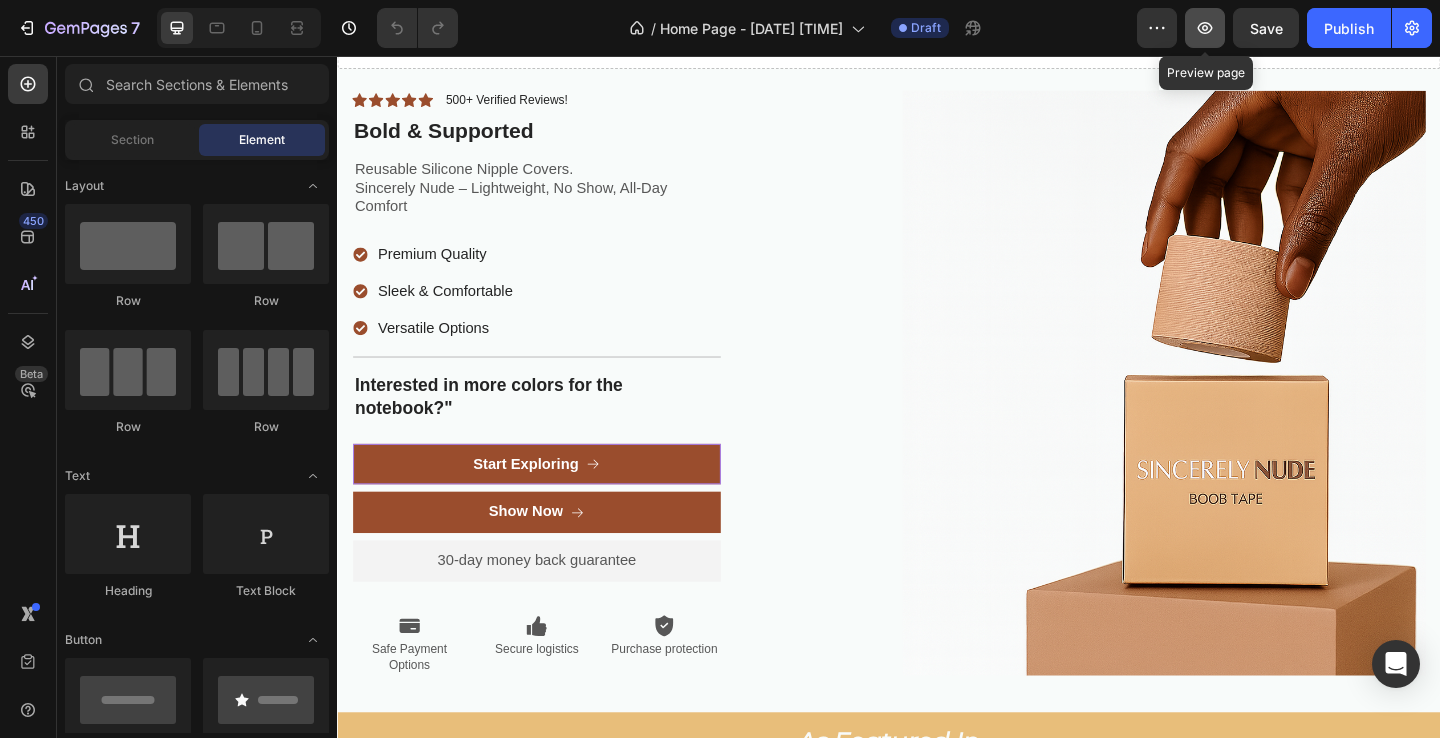 click 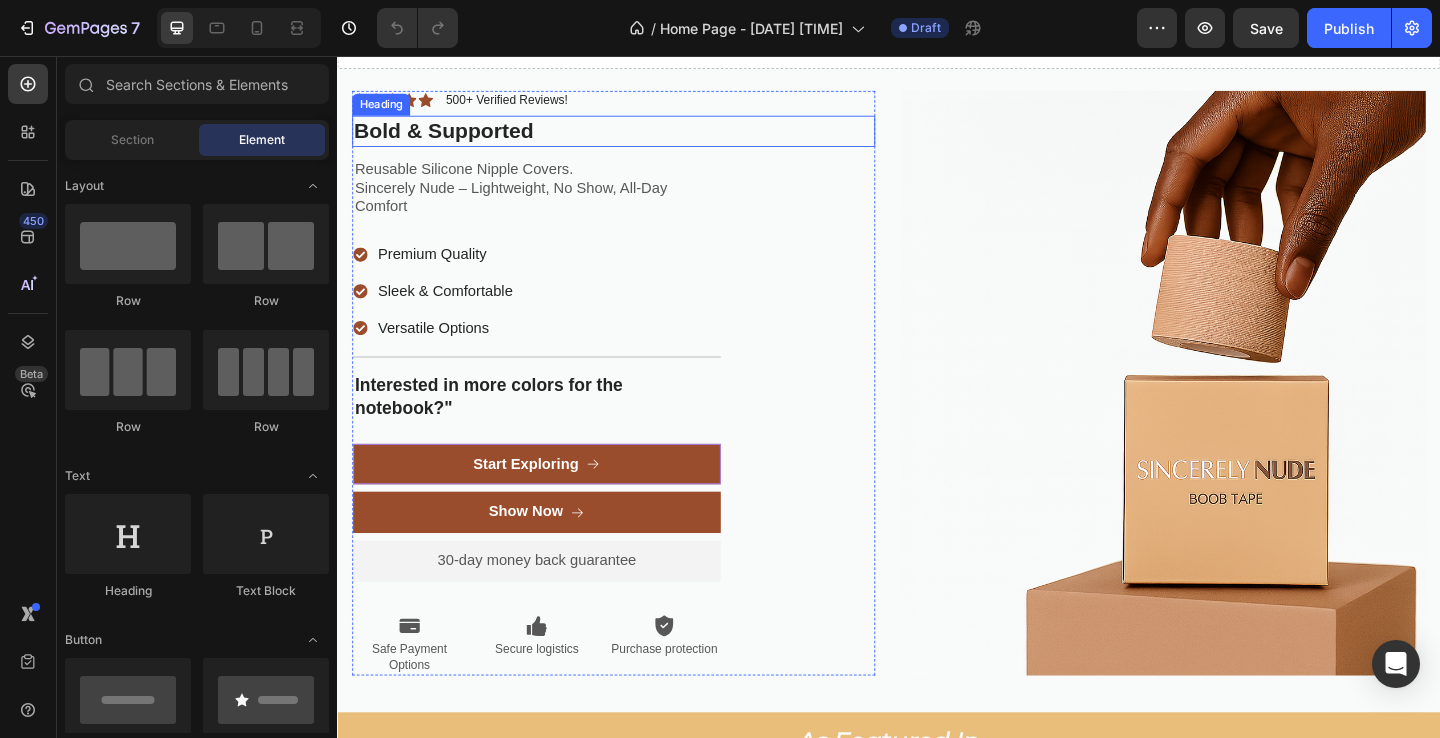 click on "Bold & Supported" at bounding box center [637, 138] 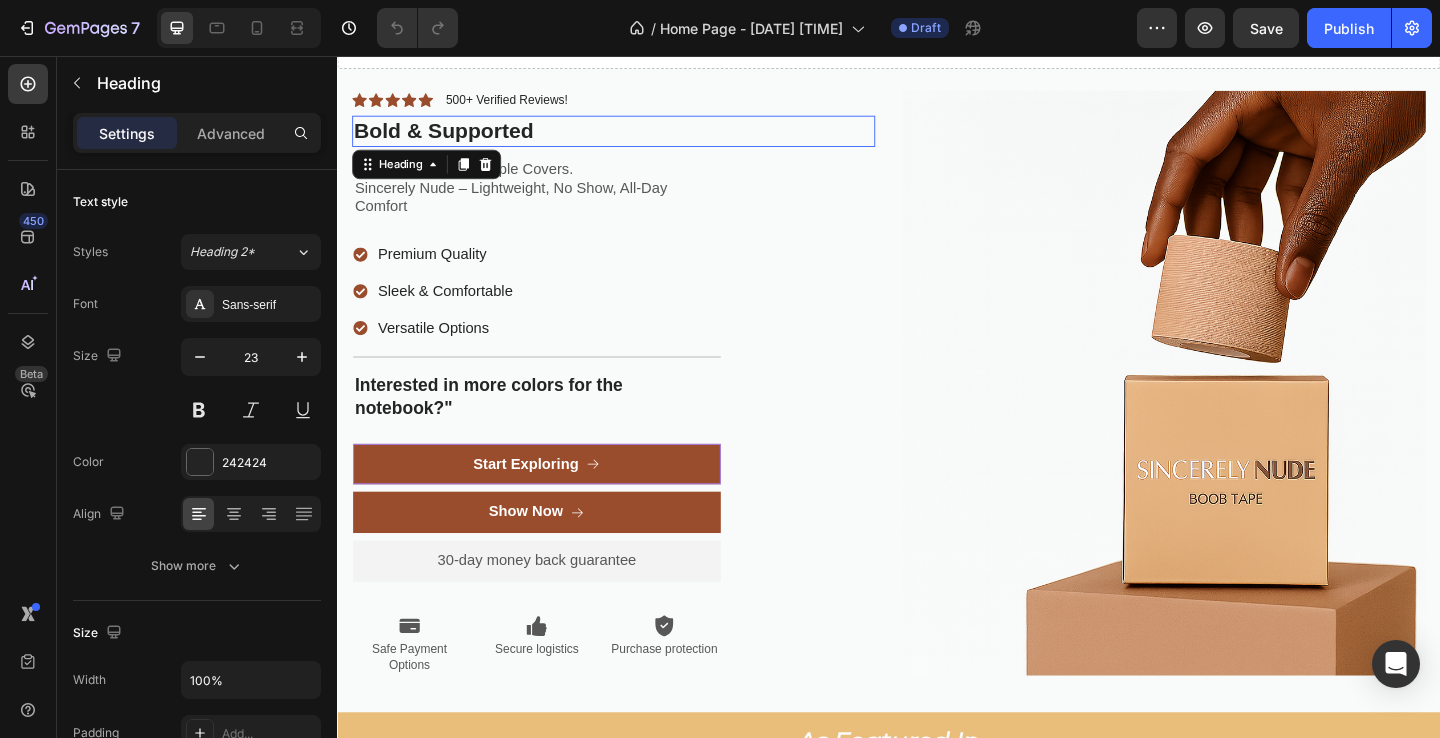 click on "Bold & Supported" at bounding box center [637, 138] 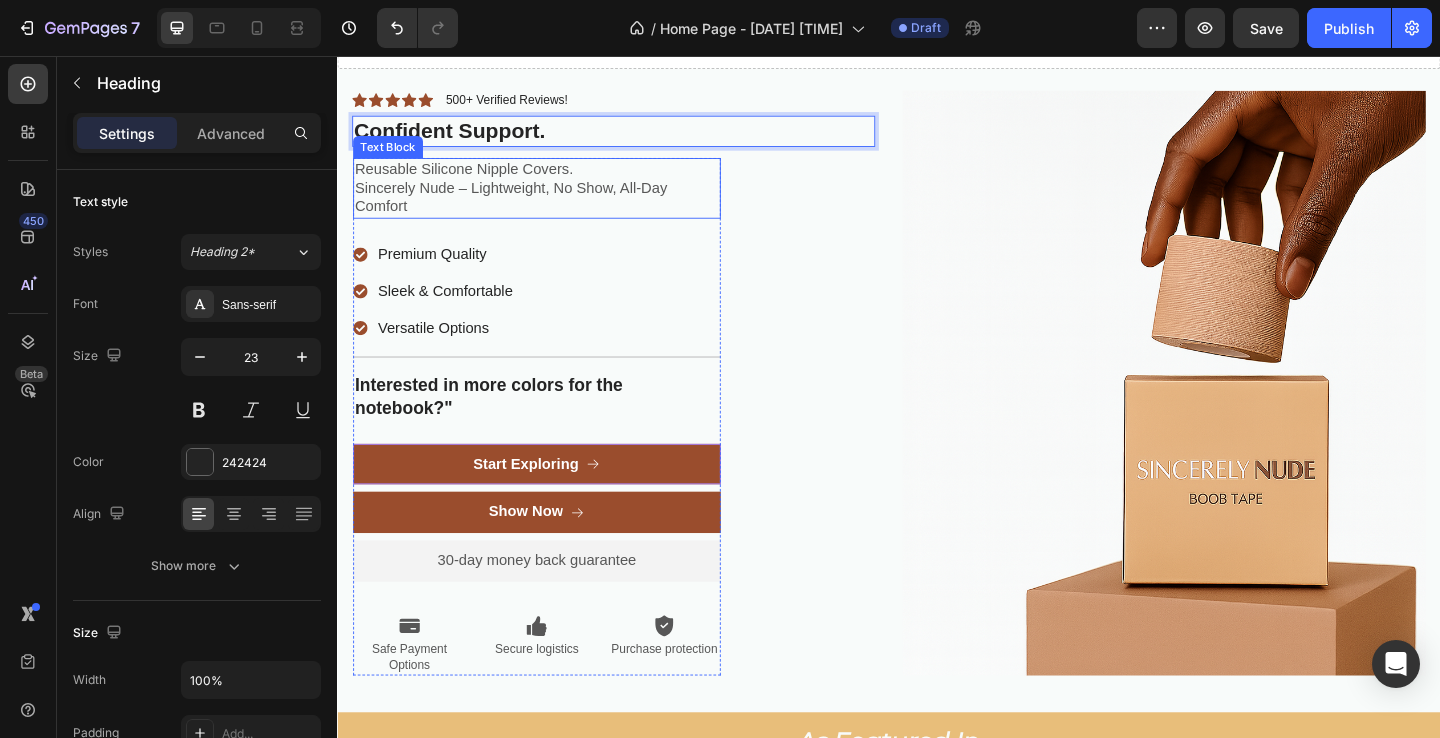 click on "Sincerely Nude – Lightweight, No Show, All-Day Comfort" at bounding box center [554, 211] 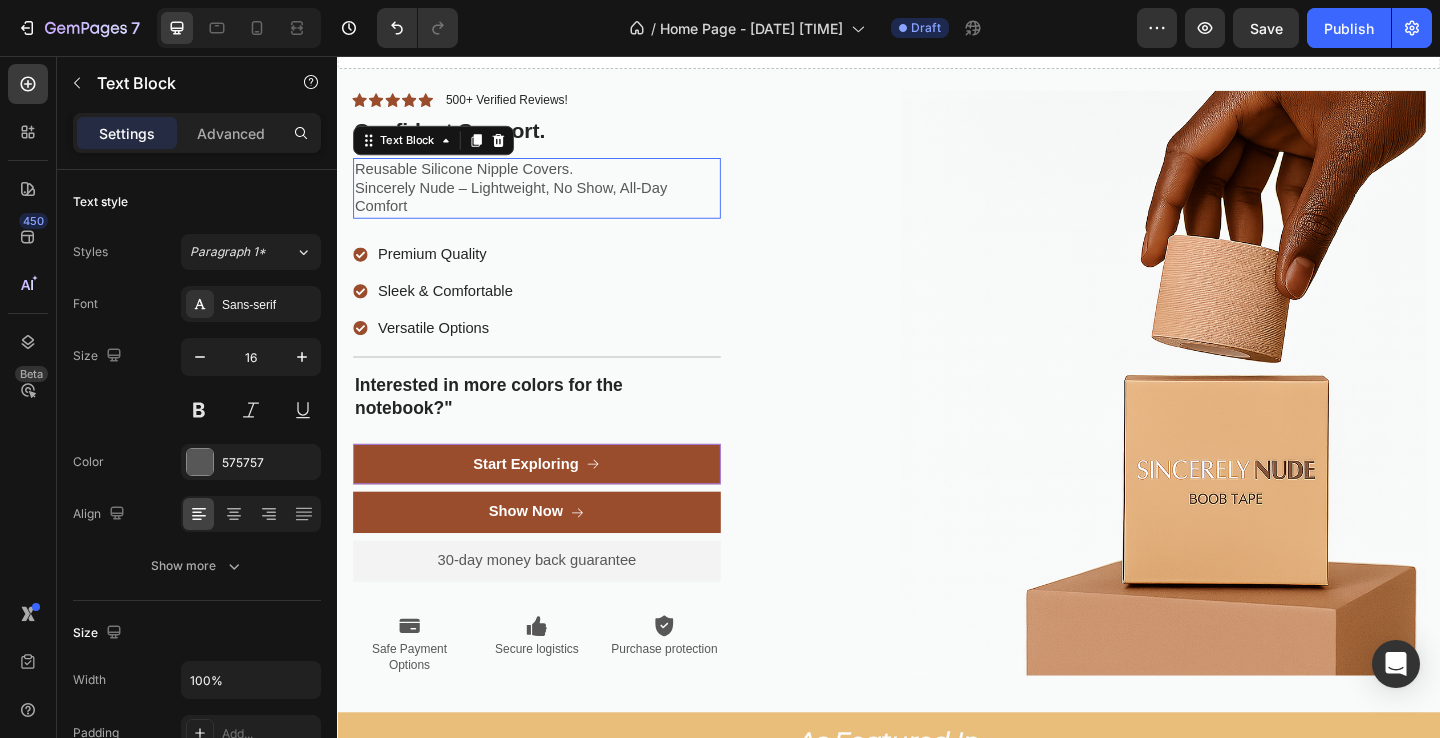 click on "Sincerely Nude – Lightweight, No Show, All-Day Comfort" at bounding box center (554, 211) 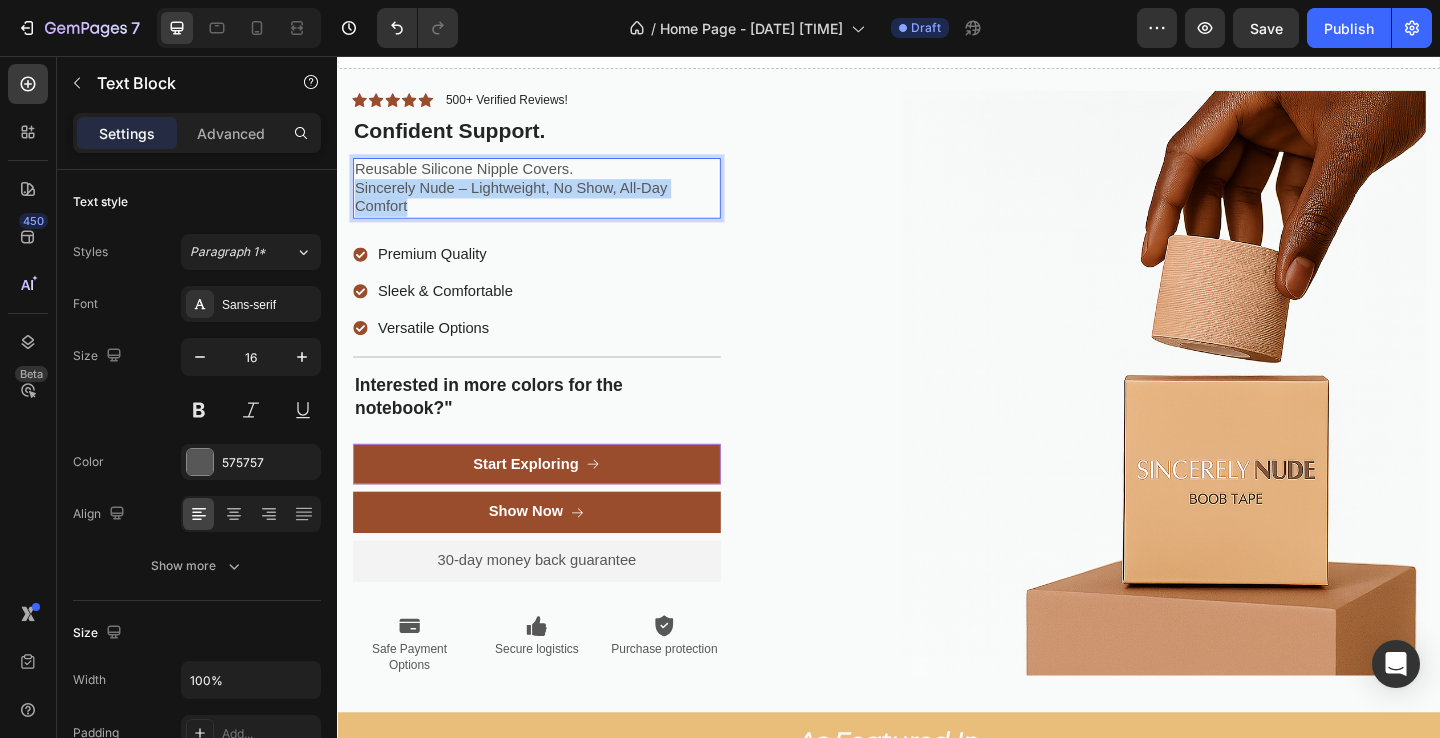 click on "Sincerely Nude – Lightweight, No Show, All-Day Comfort" at bounding box center (554, 211) 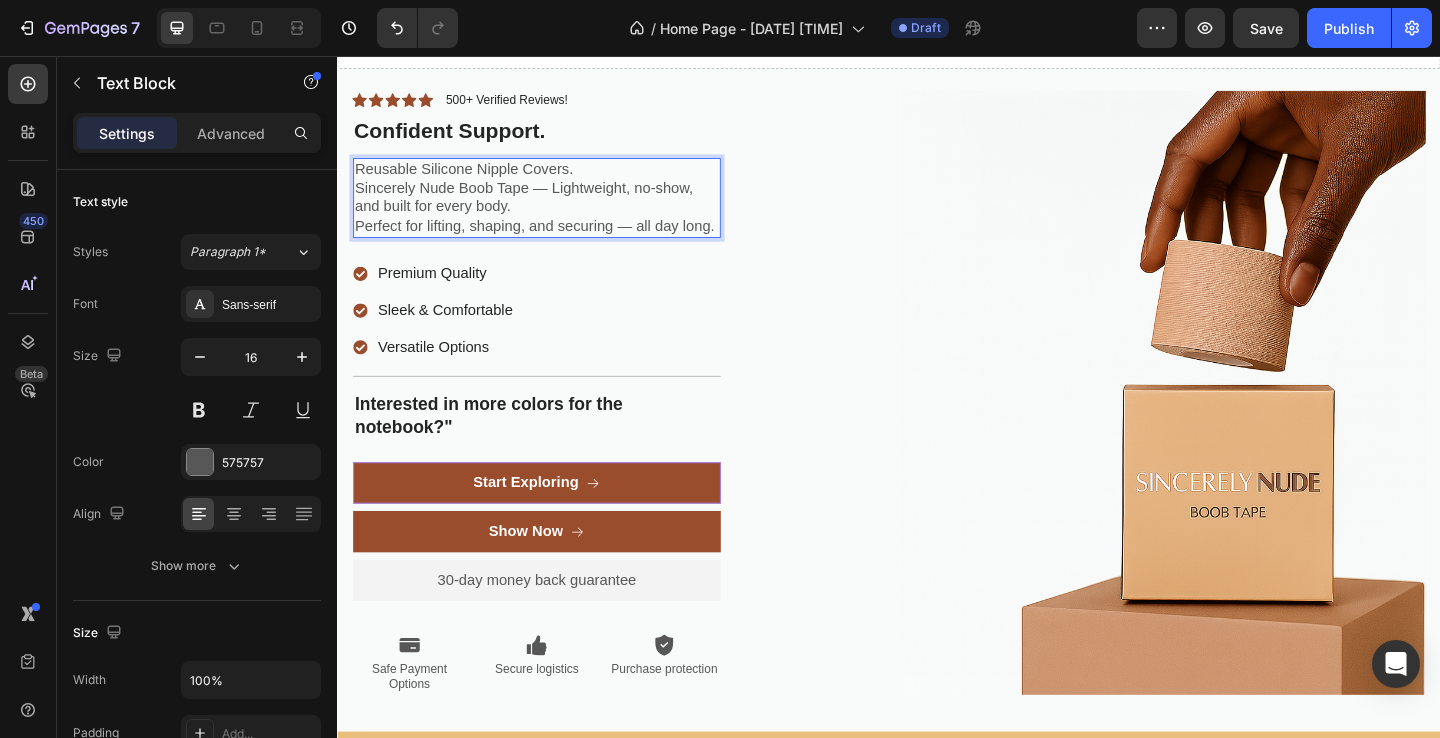click on "Sincerely Nude Boob Tape — Lightweight, no-show, and built for every body. Perfect for lifting, shaping, and securing — all day long." at bounding box center (554, 221) 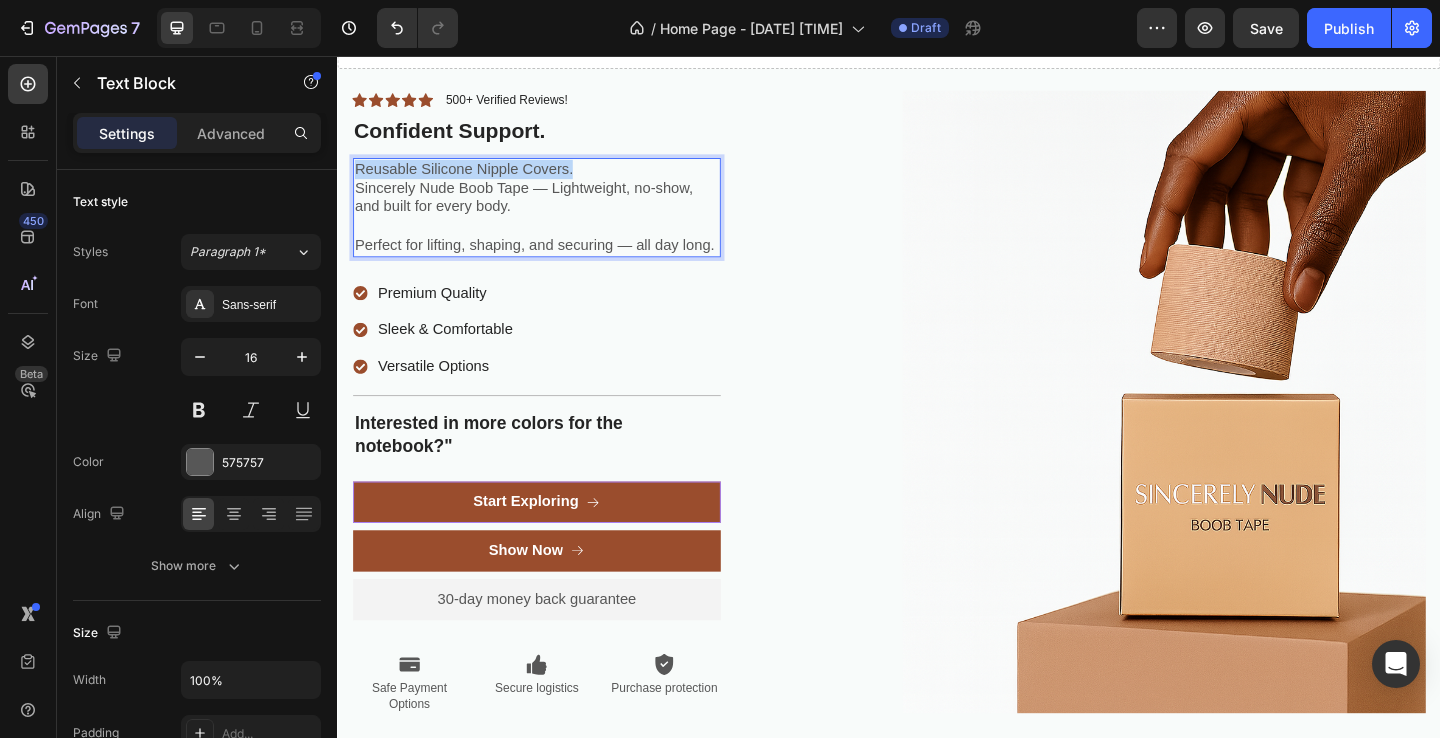 drag, startPoint x: 599, startPoint y: 180, endPoint x: 361, endPoint y: 176, distance: 238.03362 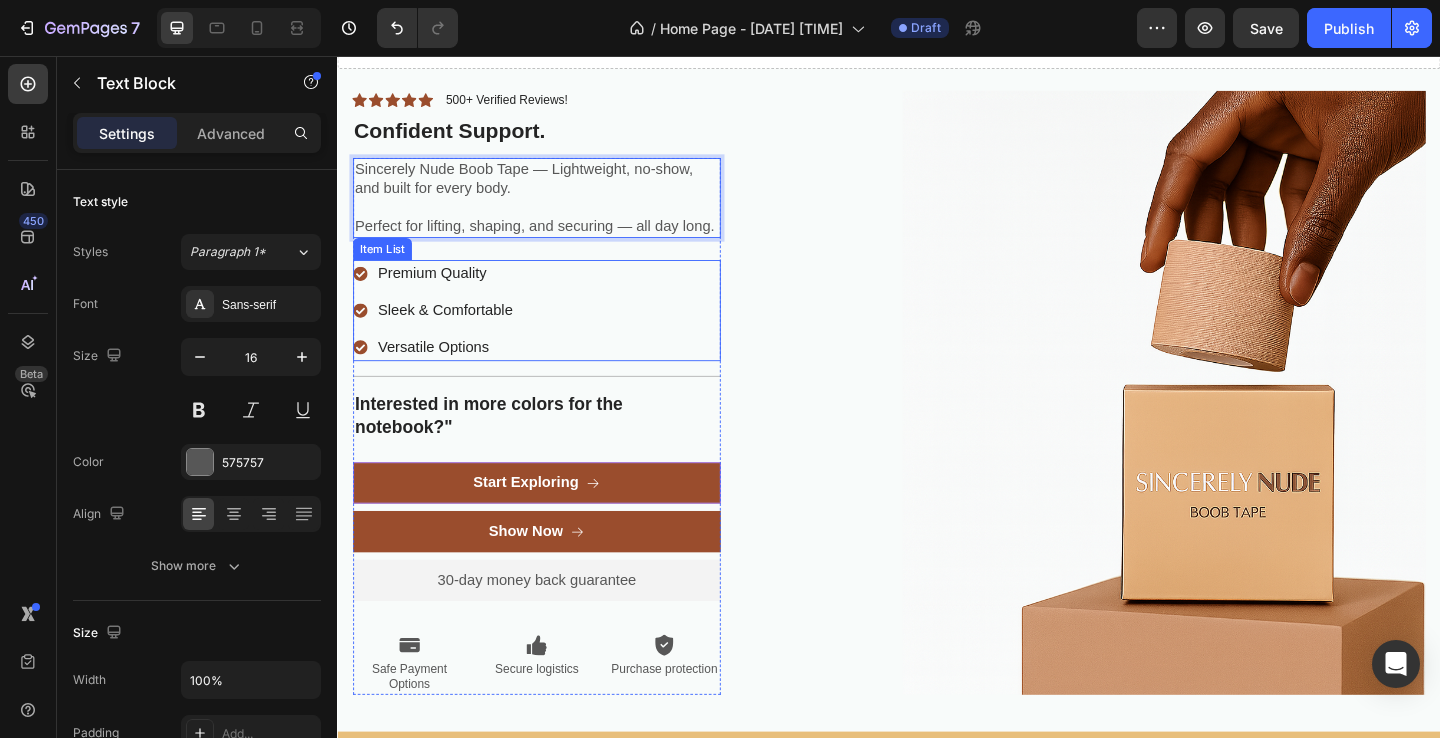 click on "Premium Quality Sleek & Comfortable Versatile Options" at bounding box center [554, 333] 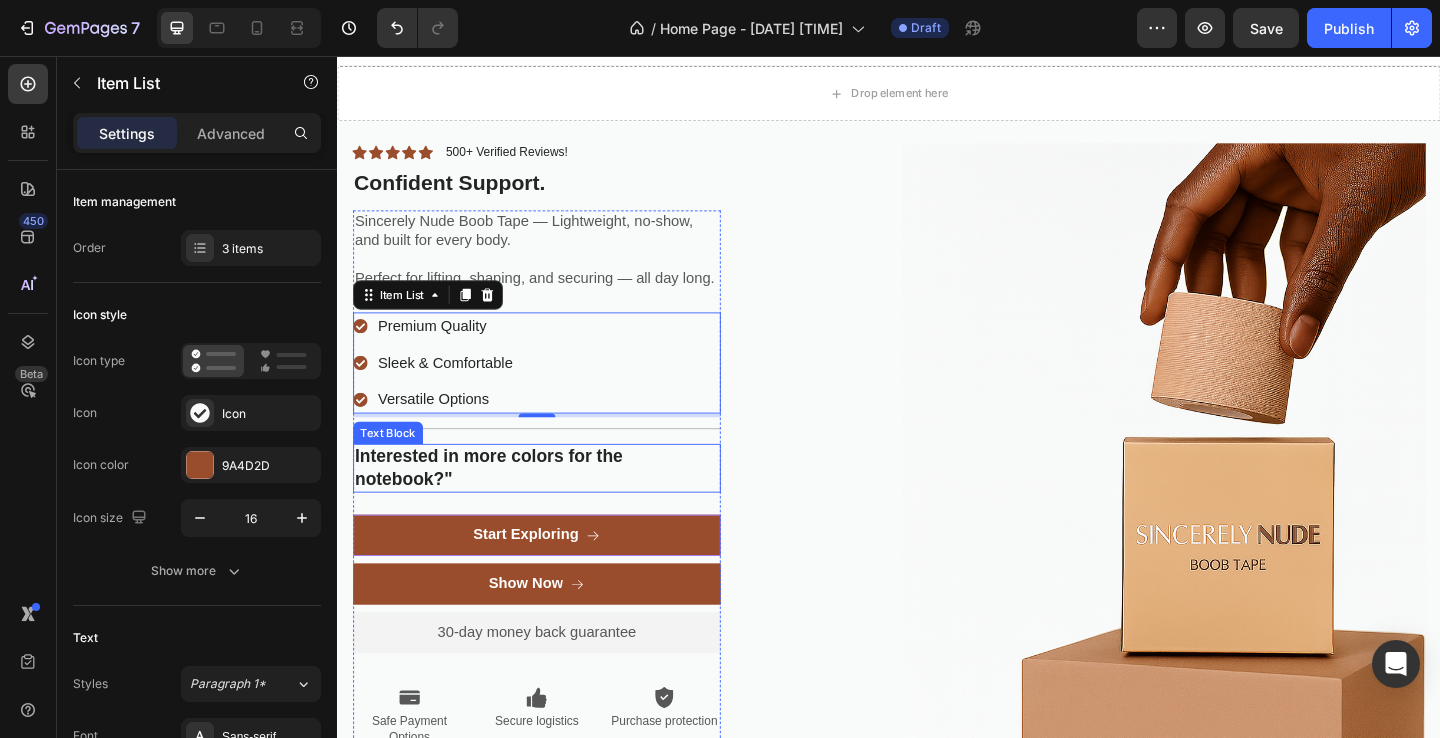scroll, scrollTop: 58, scrollLeft: 0, axis: vertical 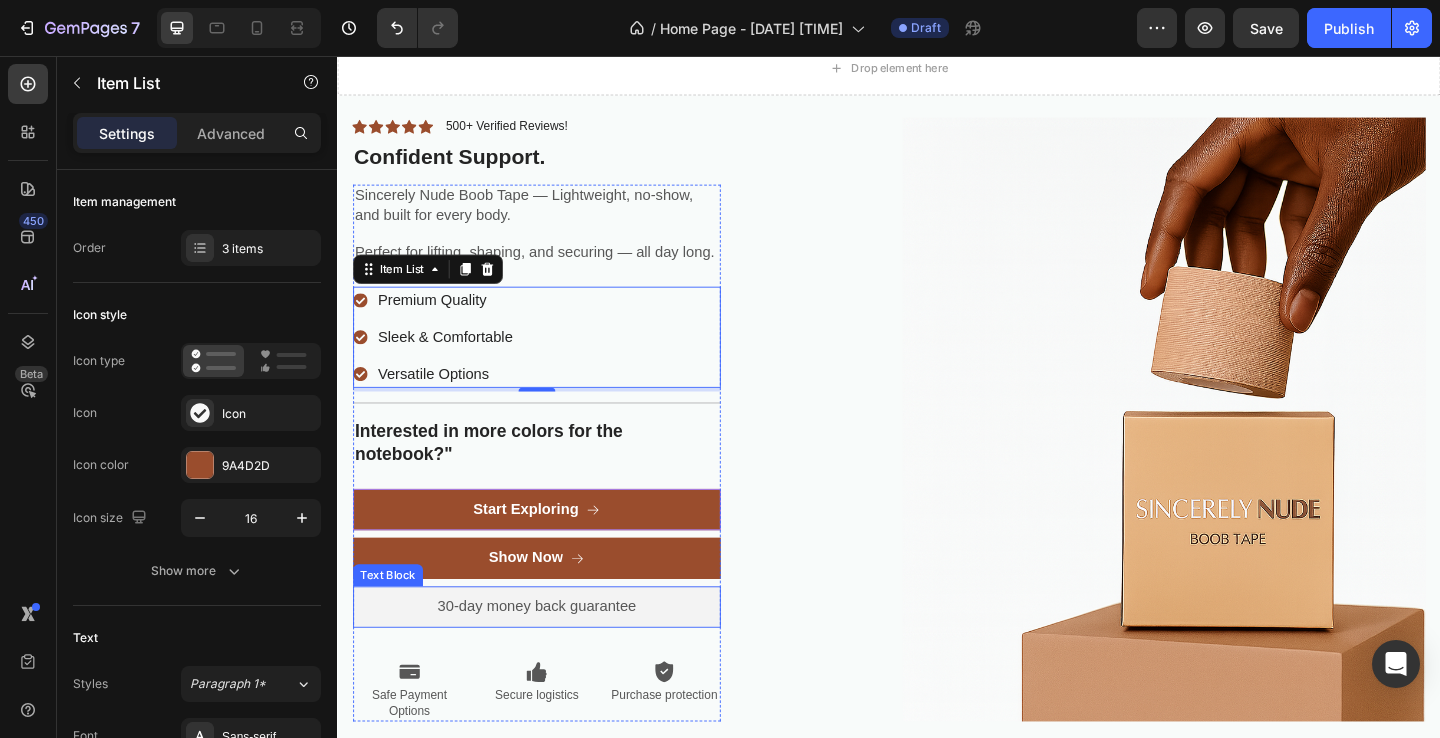 click on "30-day money back guarantee" at bounding box center (554, 655) 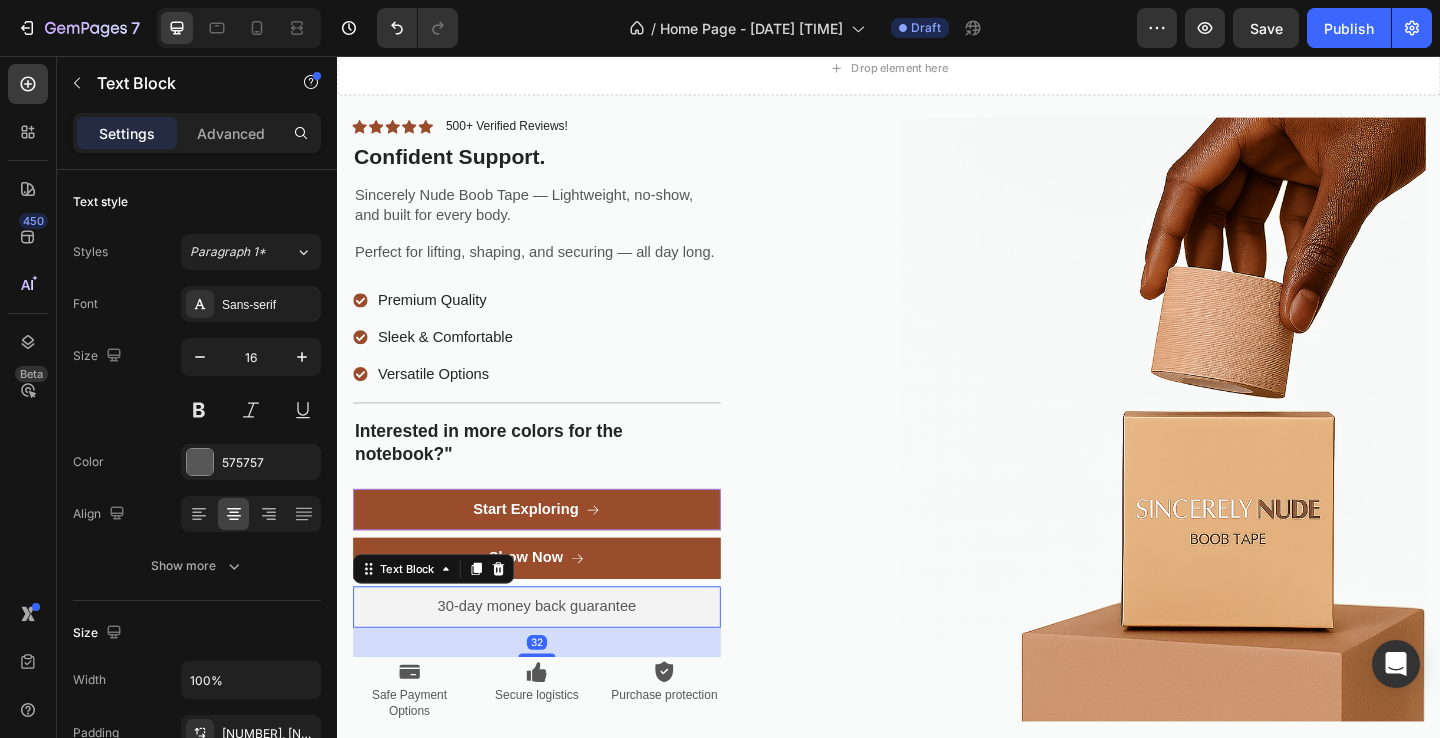 click on "30-day money back guarantee" at bounding box center [554, 655] 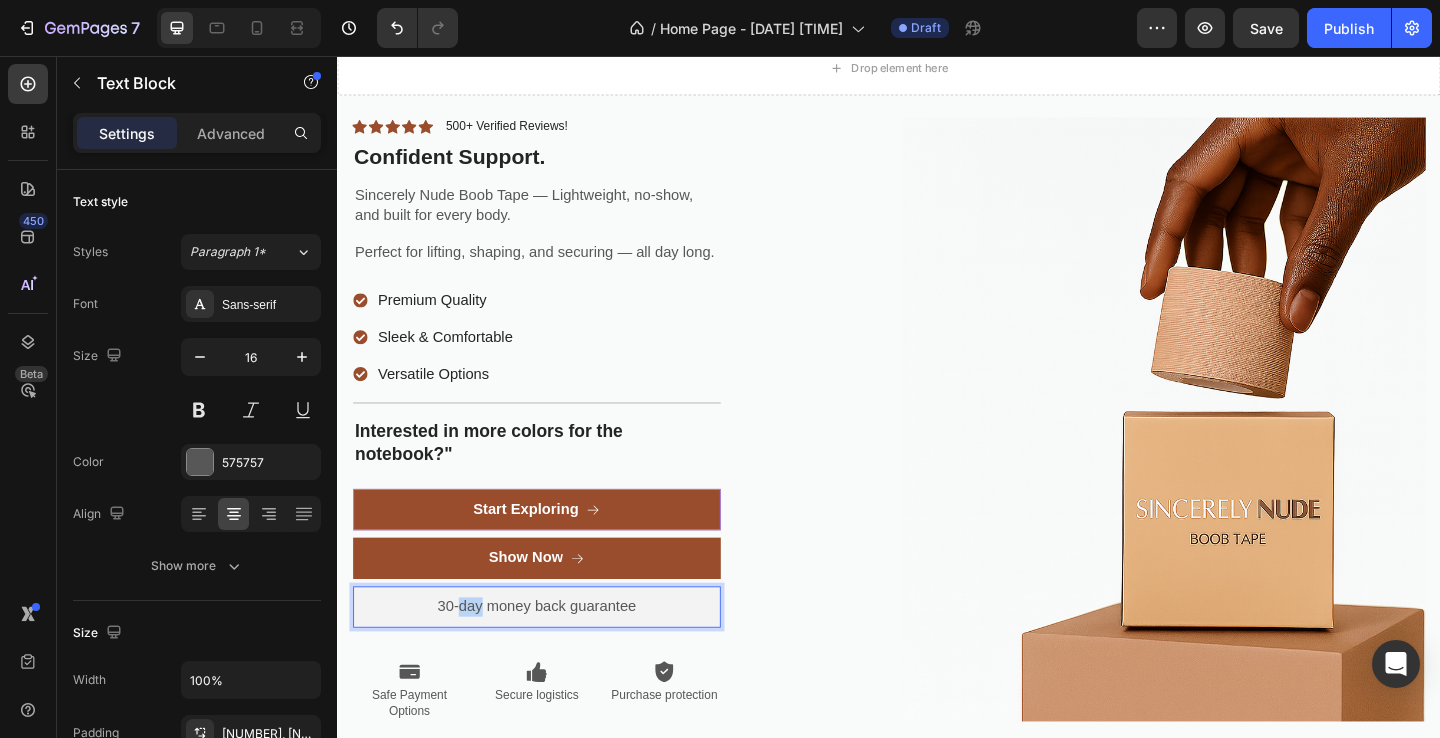 click on "30-day money back guarantee" at bounding box center (554, 655) 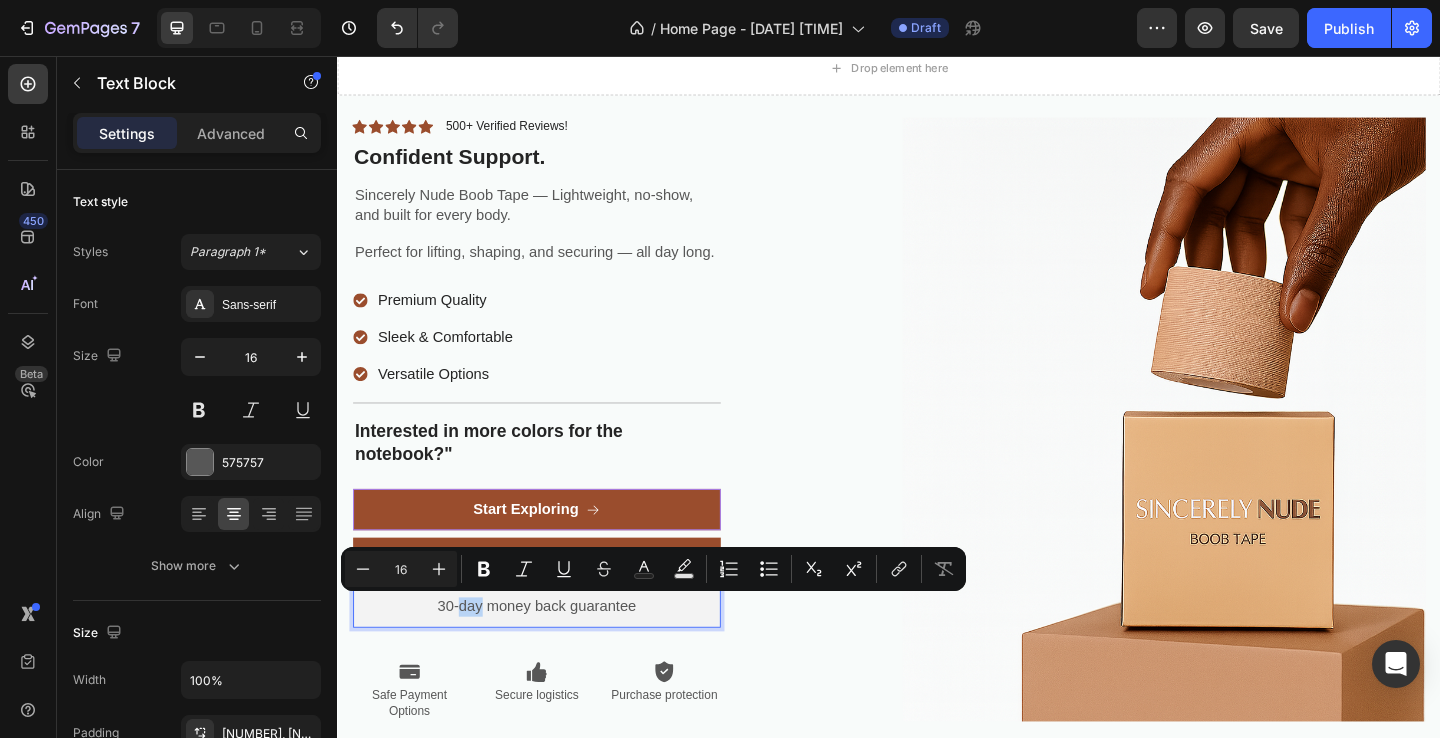 click on "30-day money back guarantee" at bounding box center (554, 655) 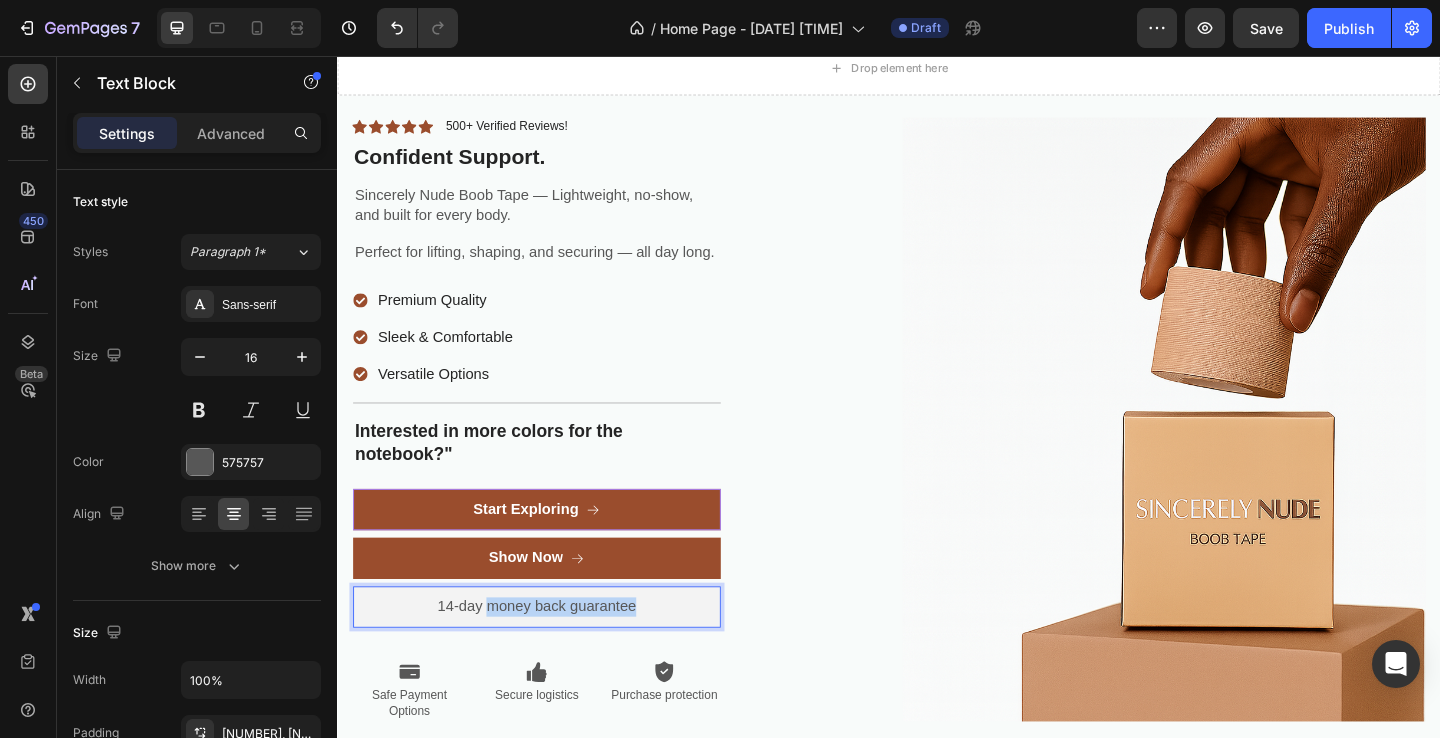 drag, startPoint x: 500, startPoint y: 659, endPoint x: 748, endPoint y: 659, distance: 248 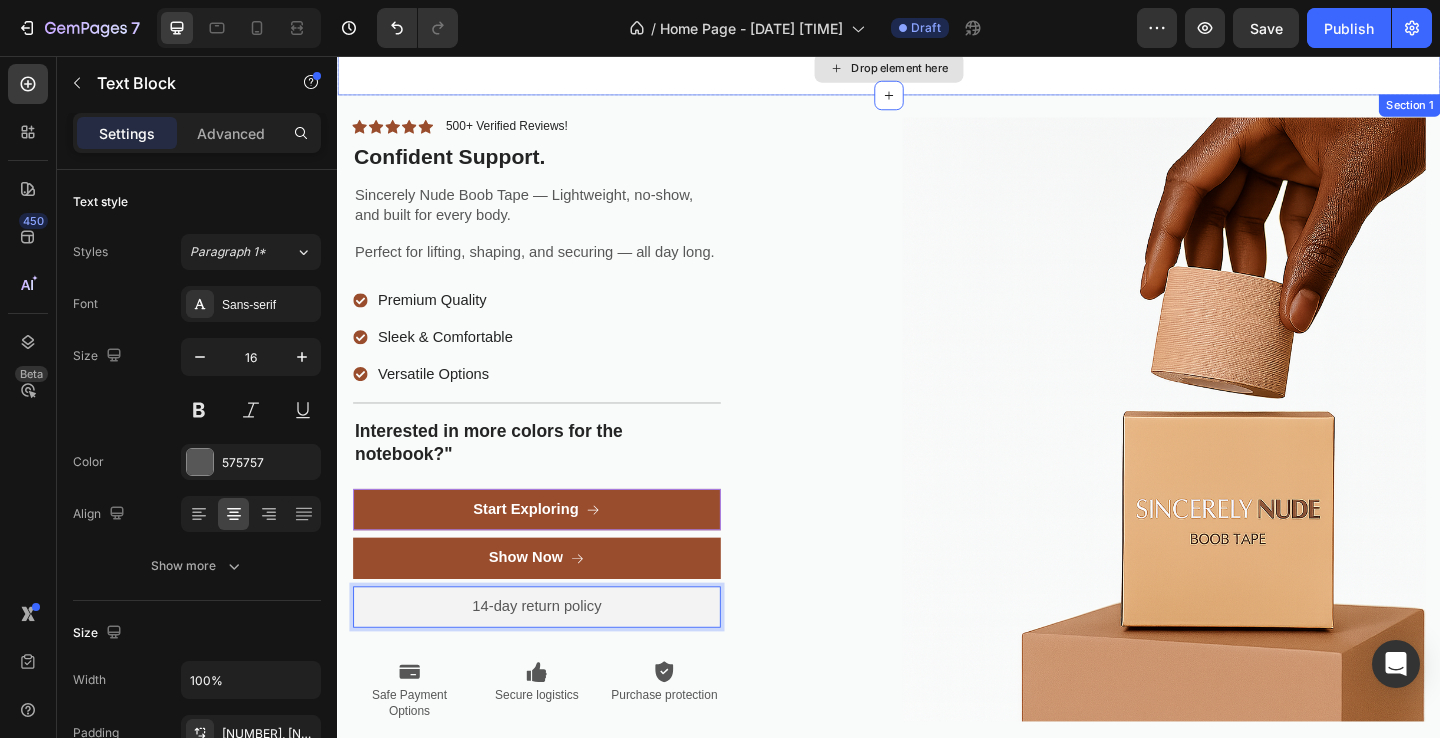 click at bounding box center [1236, 451] 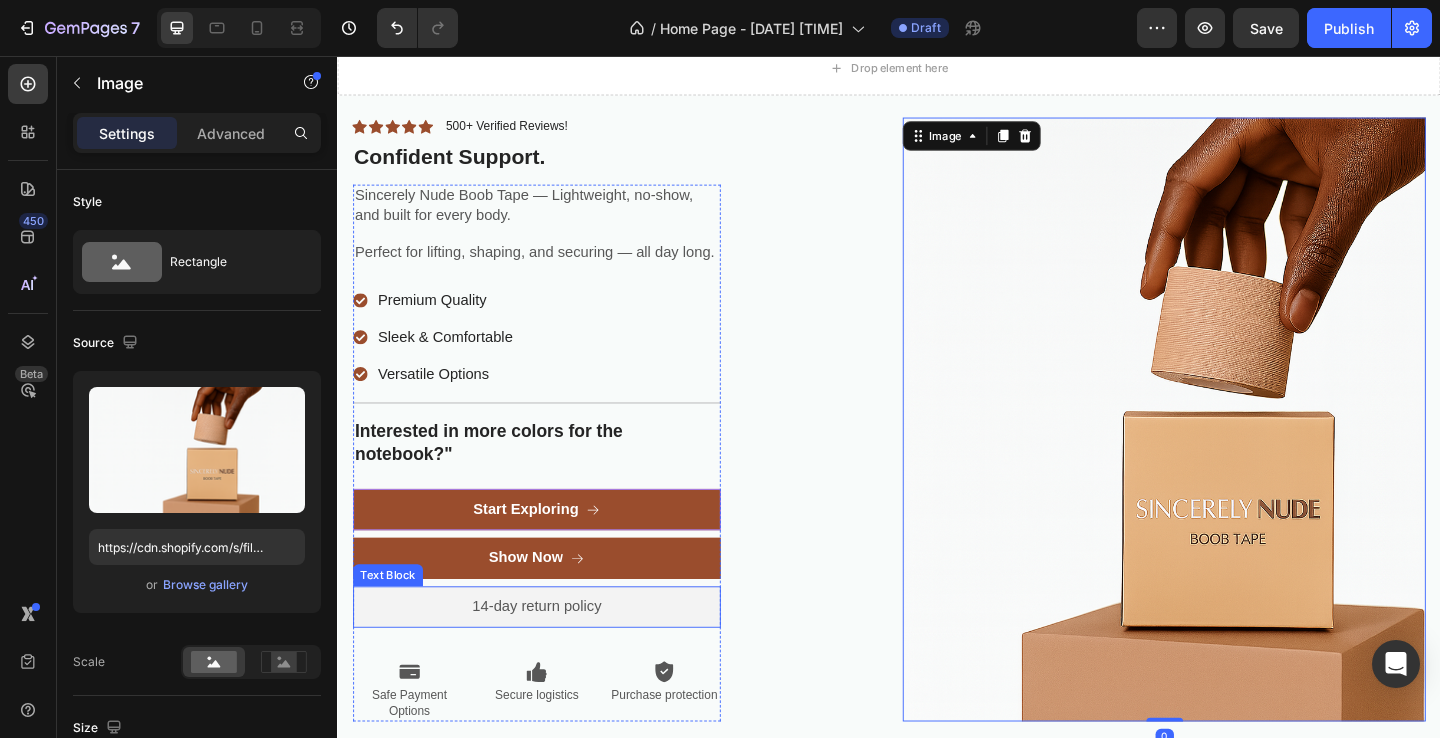 click on "14-day return policy" at bounding box center (554, 655) 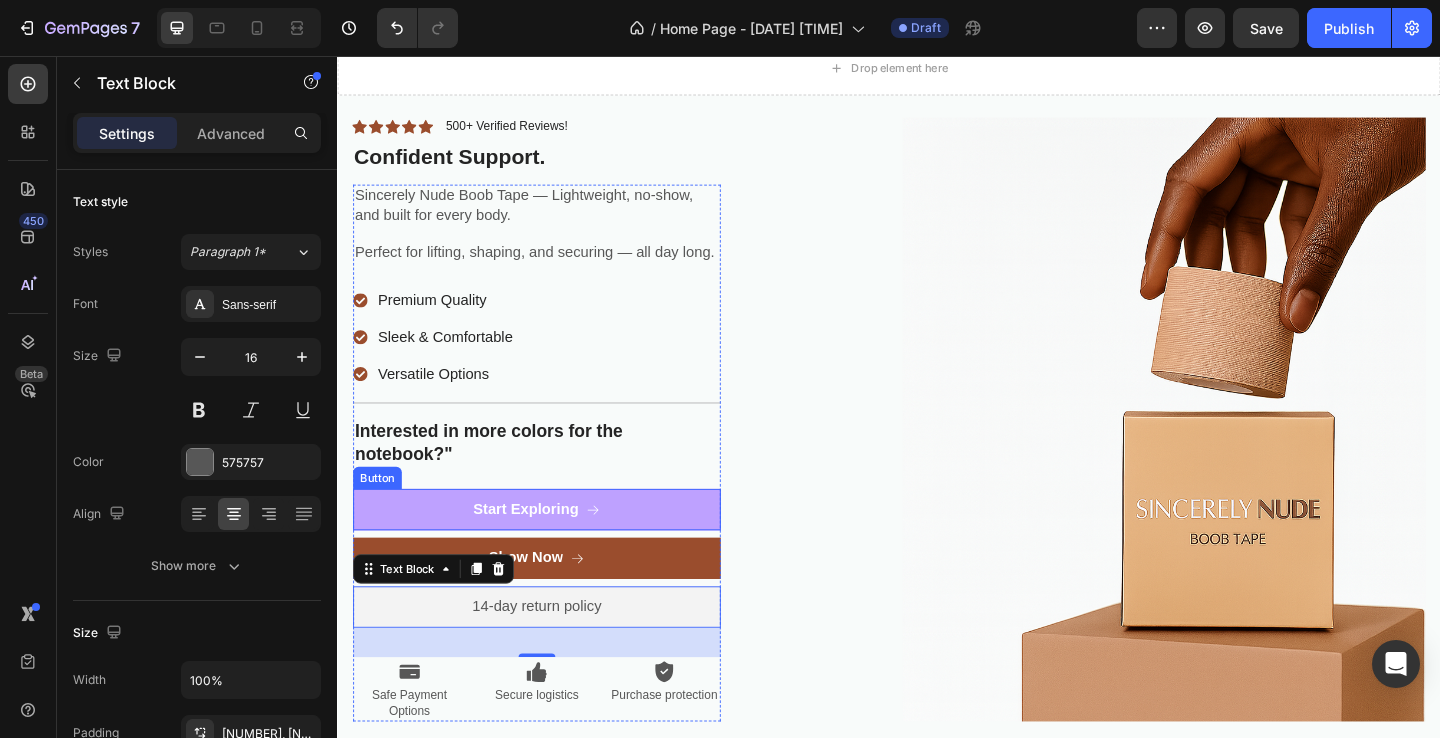 click on "Start Exploring" at bounding box center [554, 549] 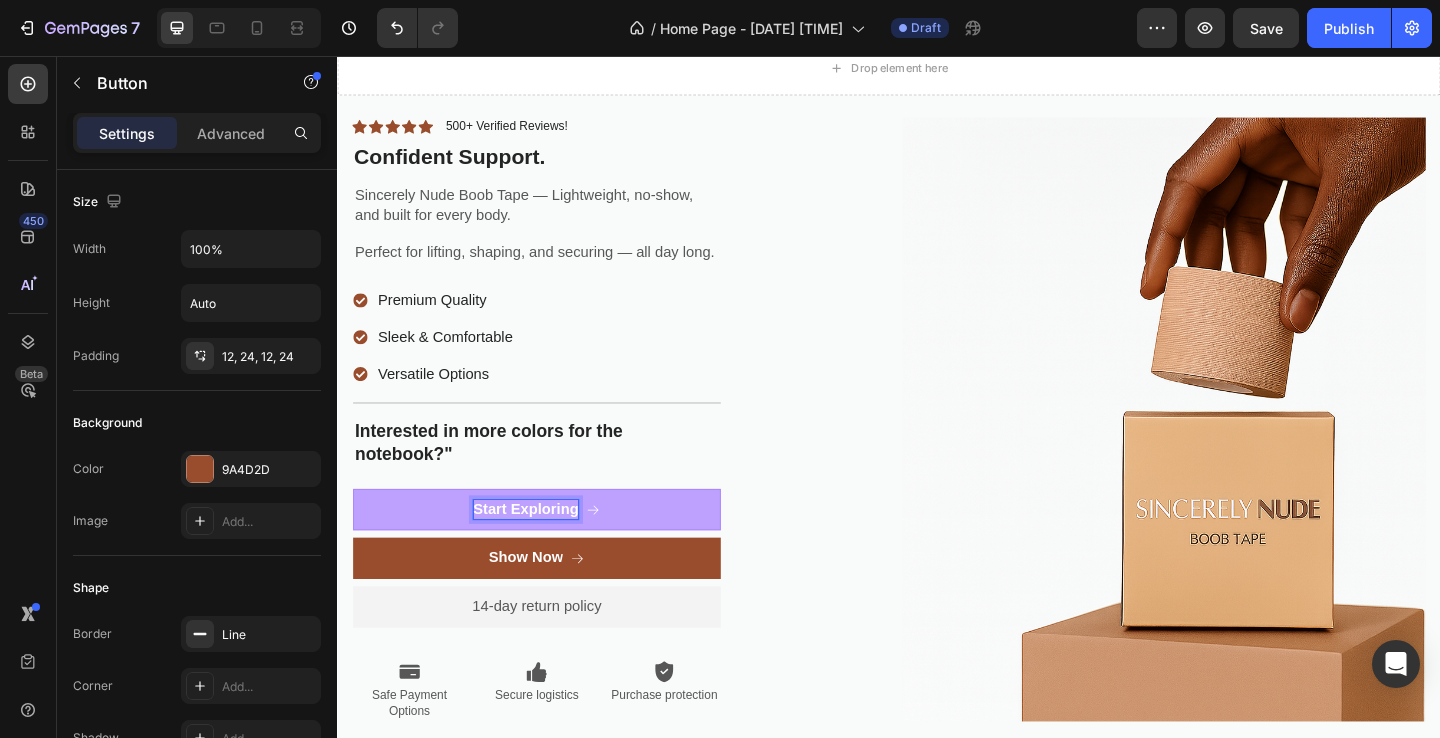 click on "Start Exploring" at bounding box center [542, 549] 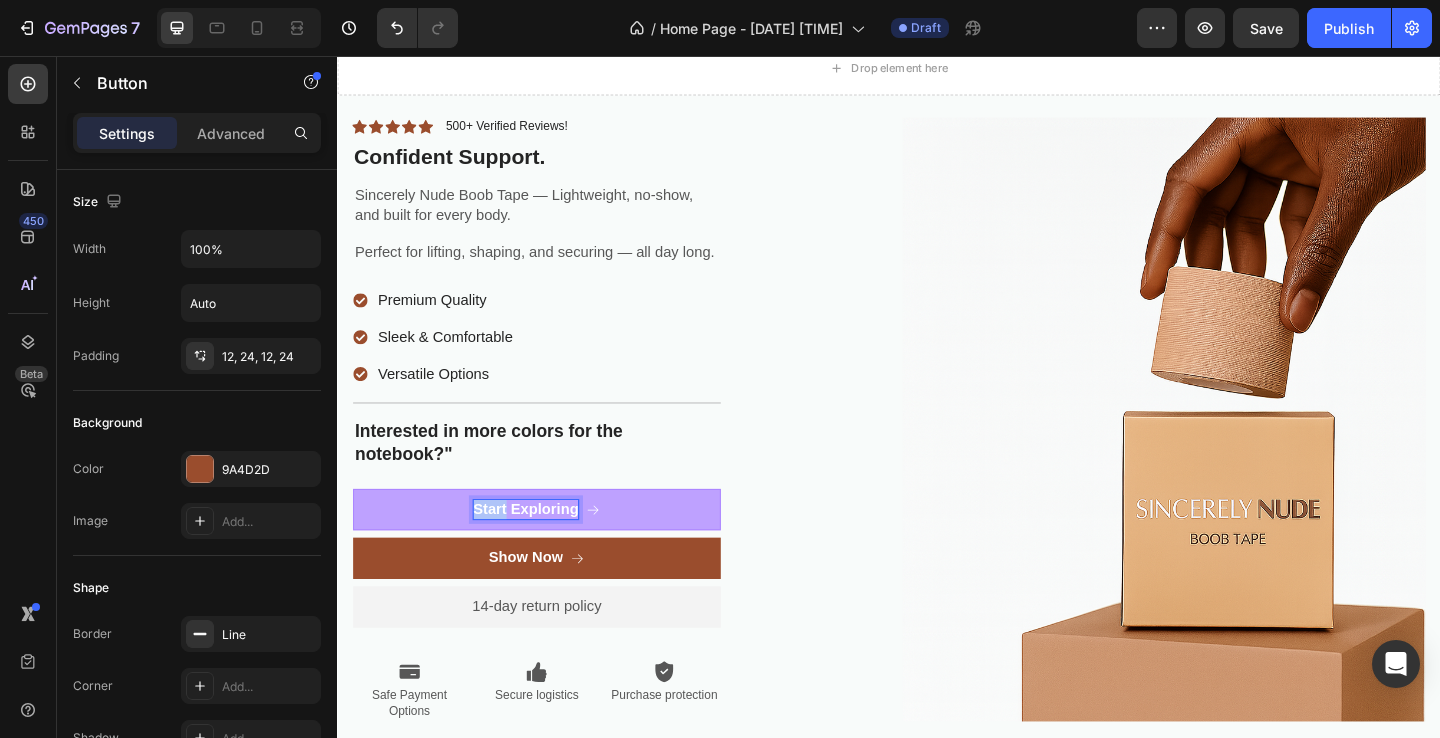 click on "Start Exploring" at bounding box center [542, 549] 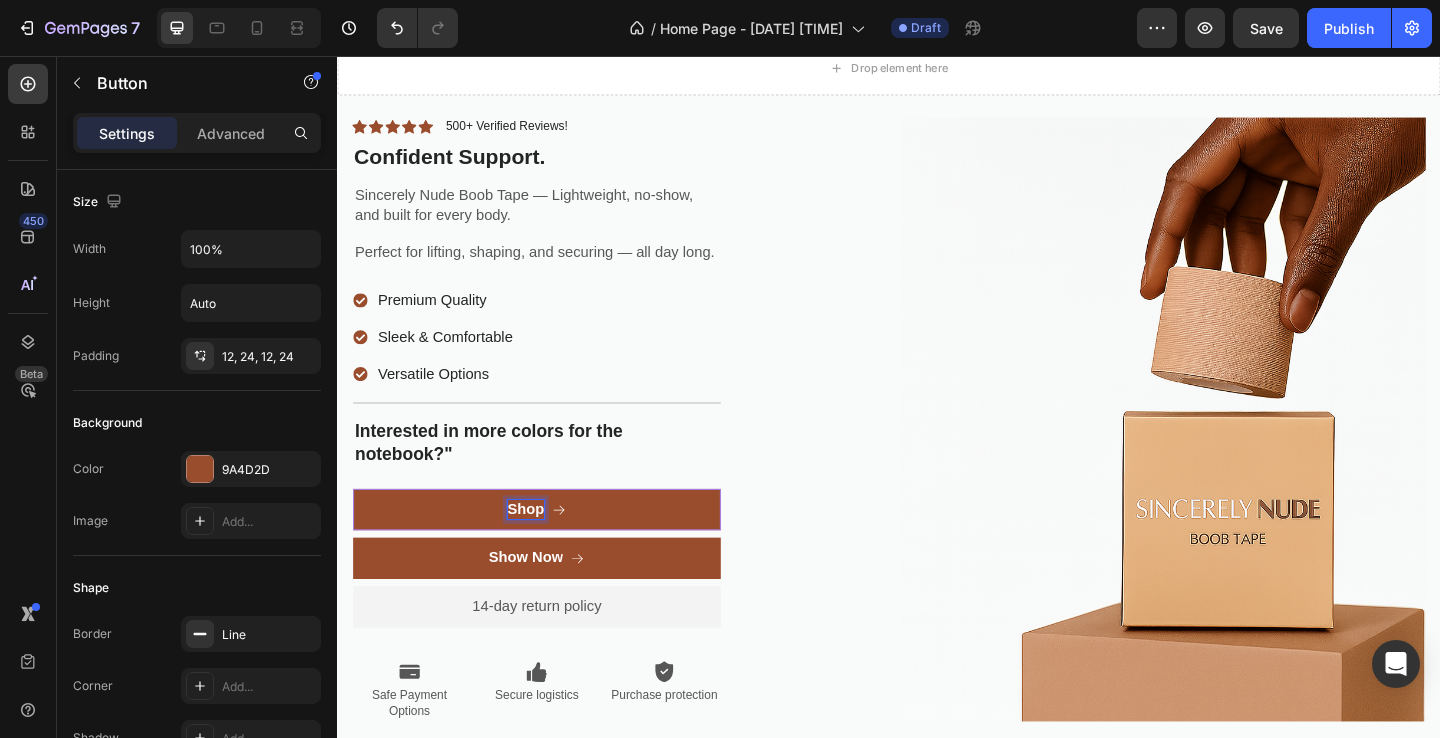 click on "Shop" at bounding box center [554, 549] 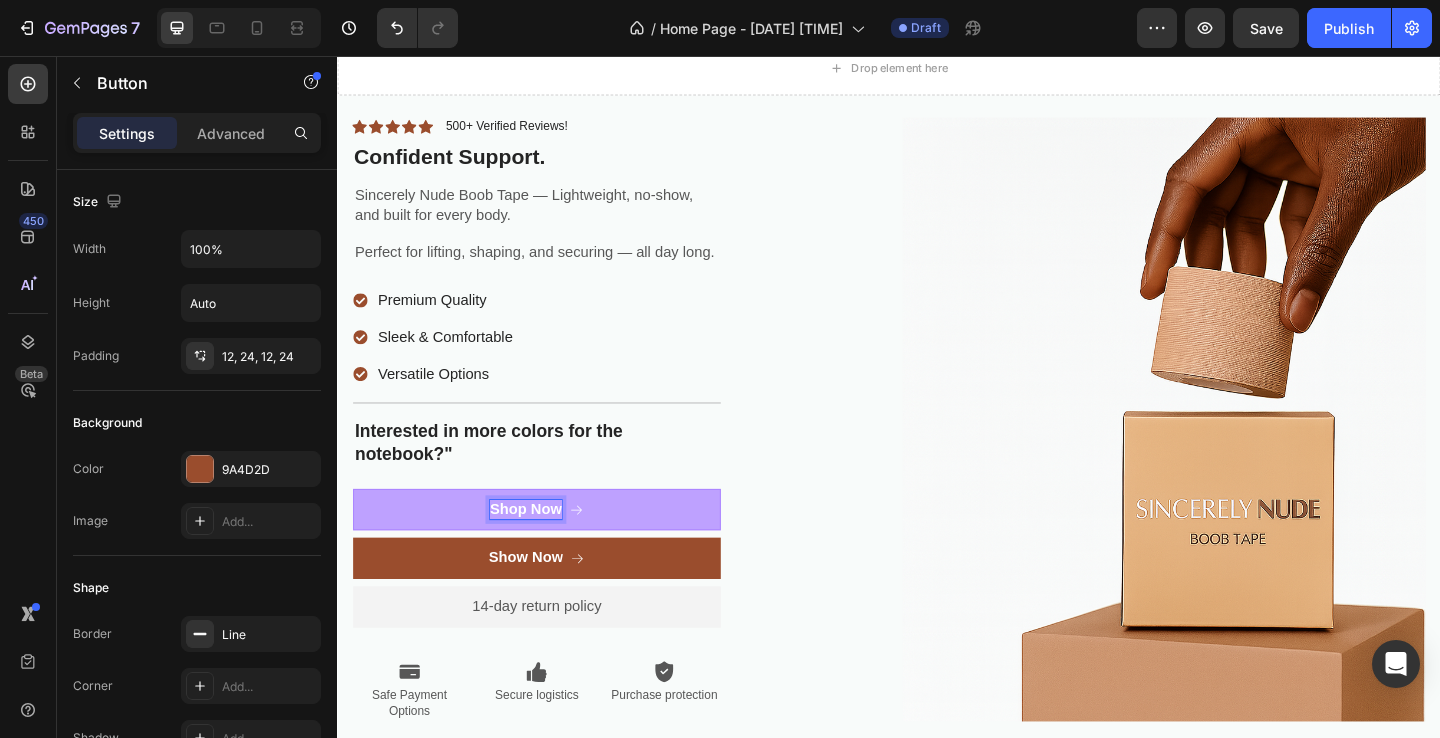 click on "Shop Now" at bounding box center (542, 549) 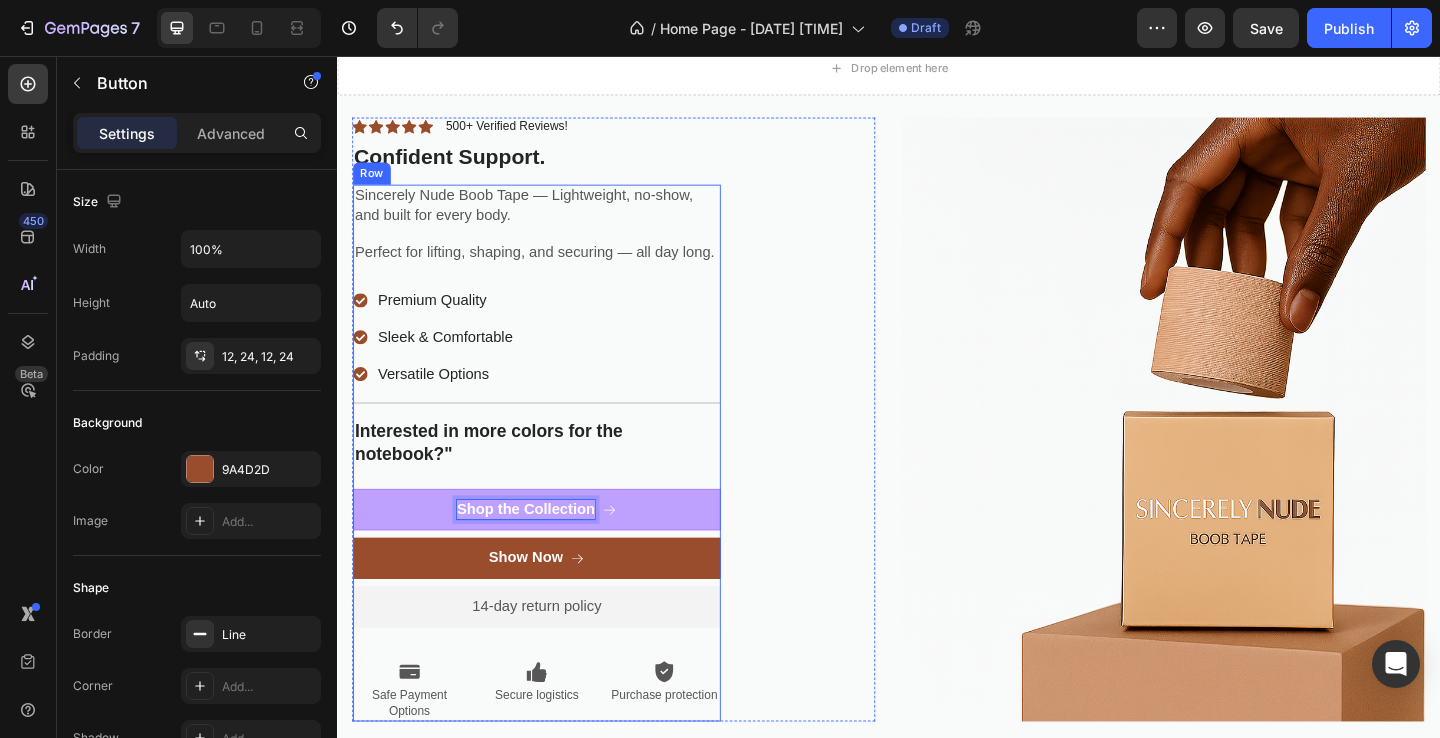 click on "Interested in more colors for the notebook?"" at bounding box center [554, 476] 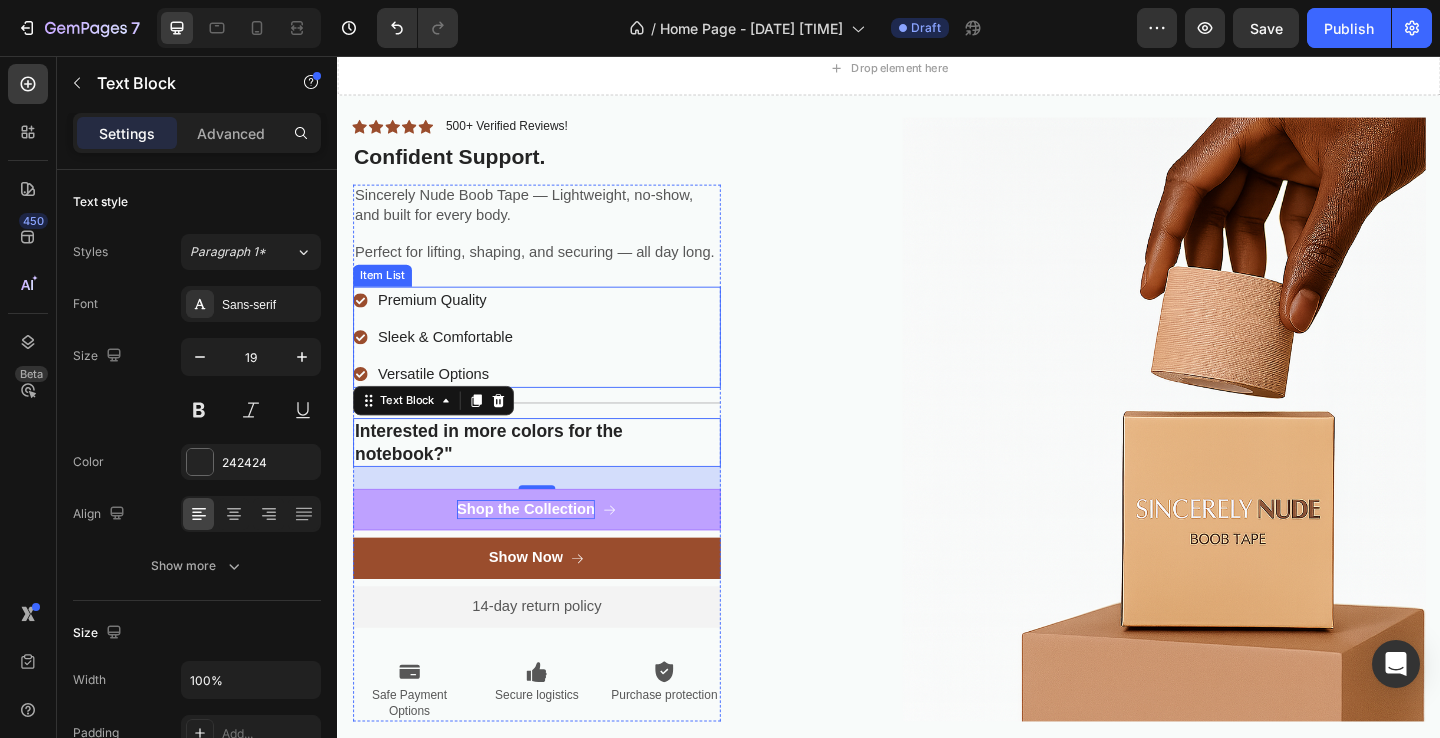 click on "Premium Quality Sleek & Comfortable Versatile Options" at bounding box center (554, 362) 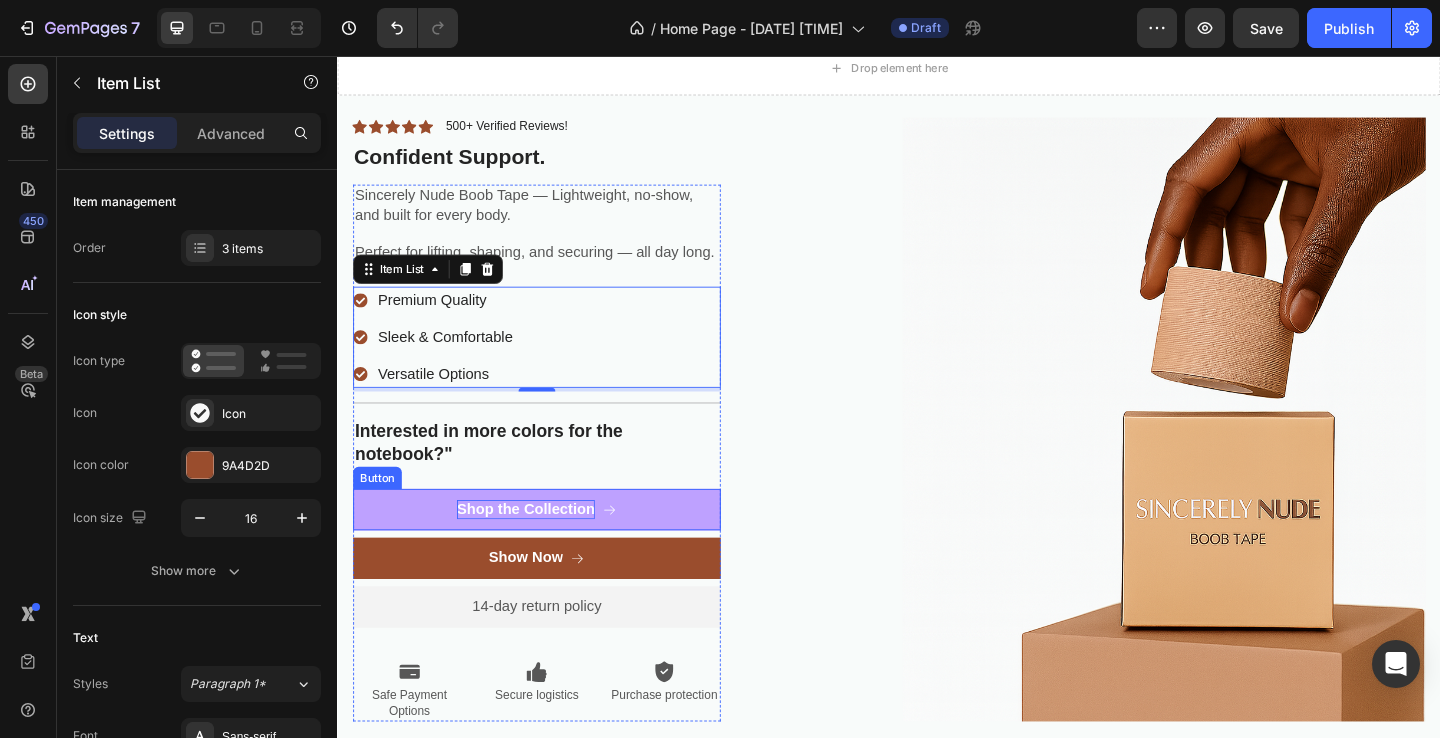 click on "Shop the Collection" at bounding box center [554, 549] 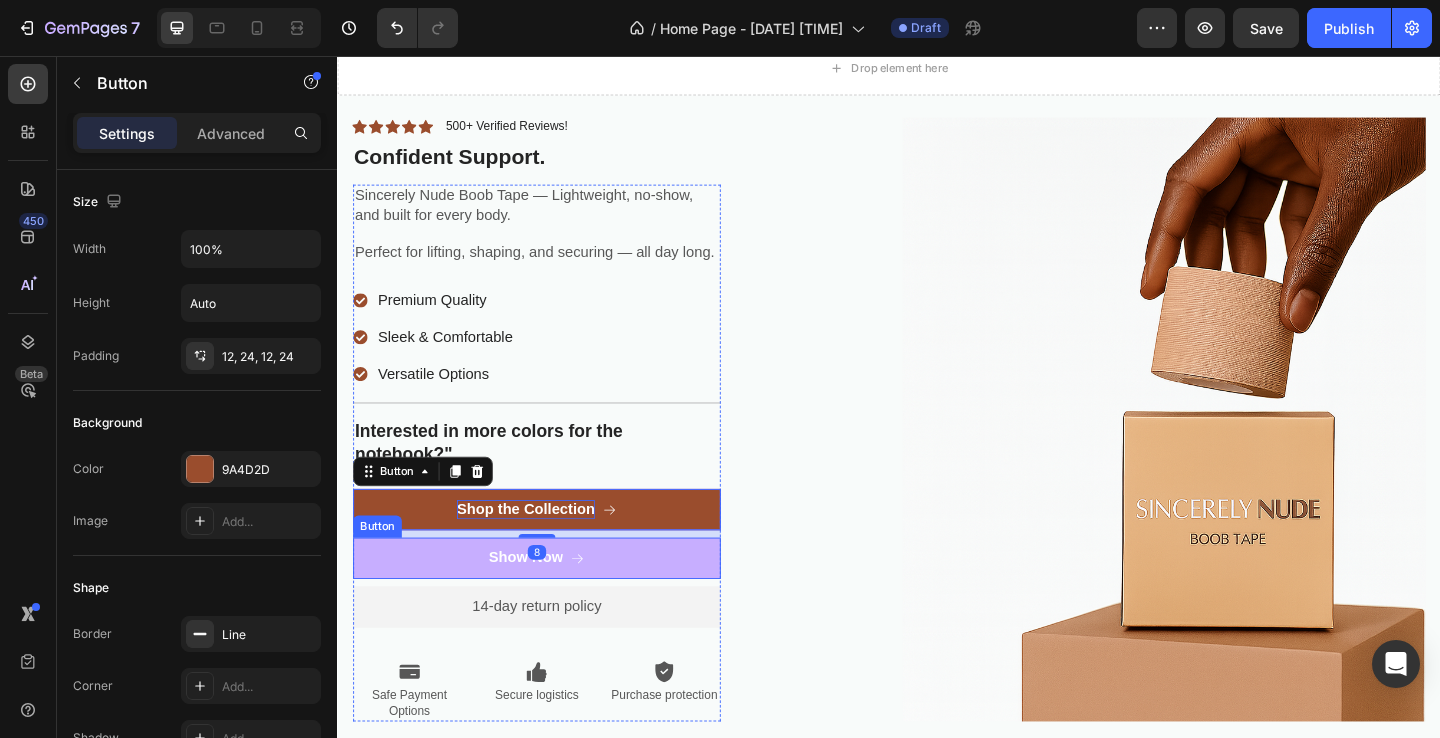 click on "Show Now" at bounding box center (554, 602) 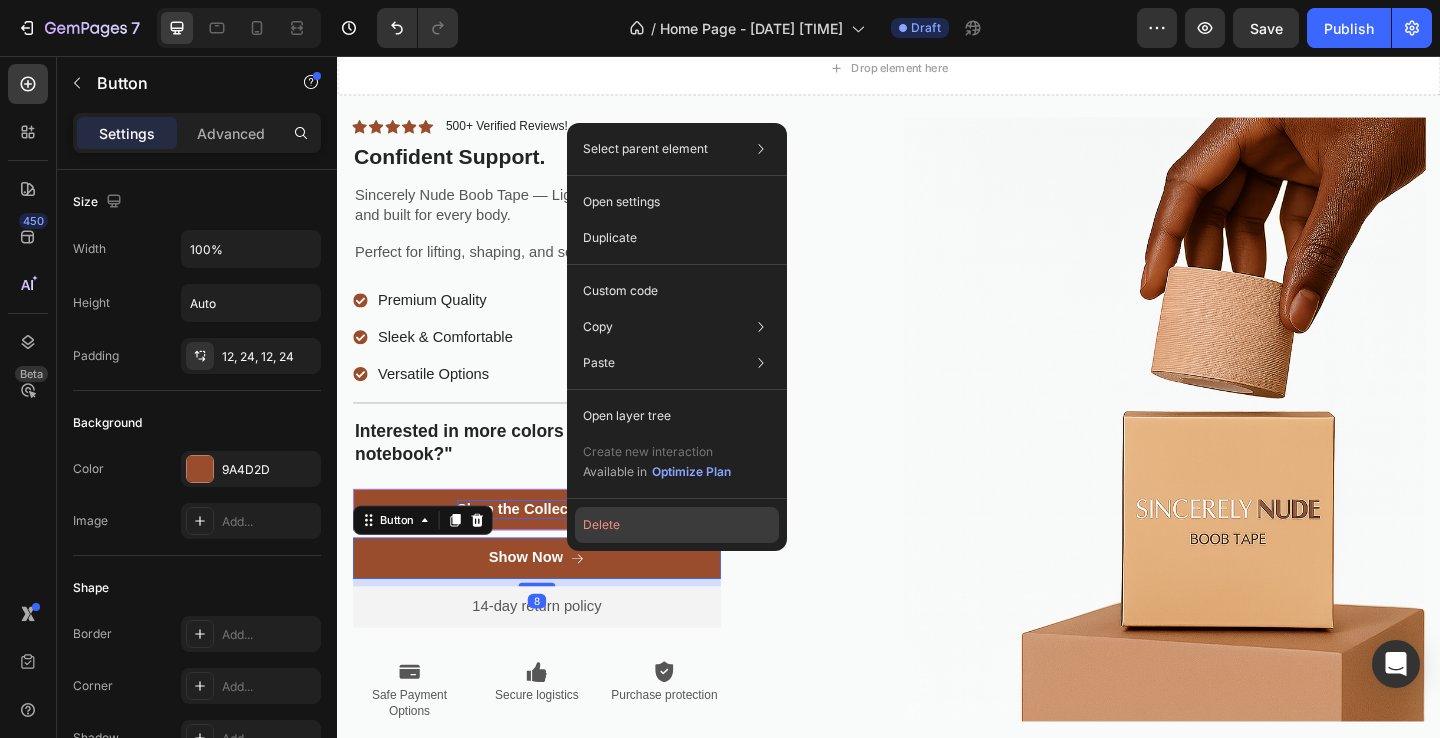 click on "Delete" 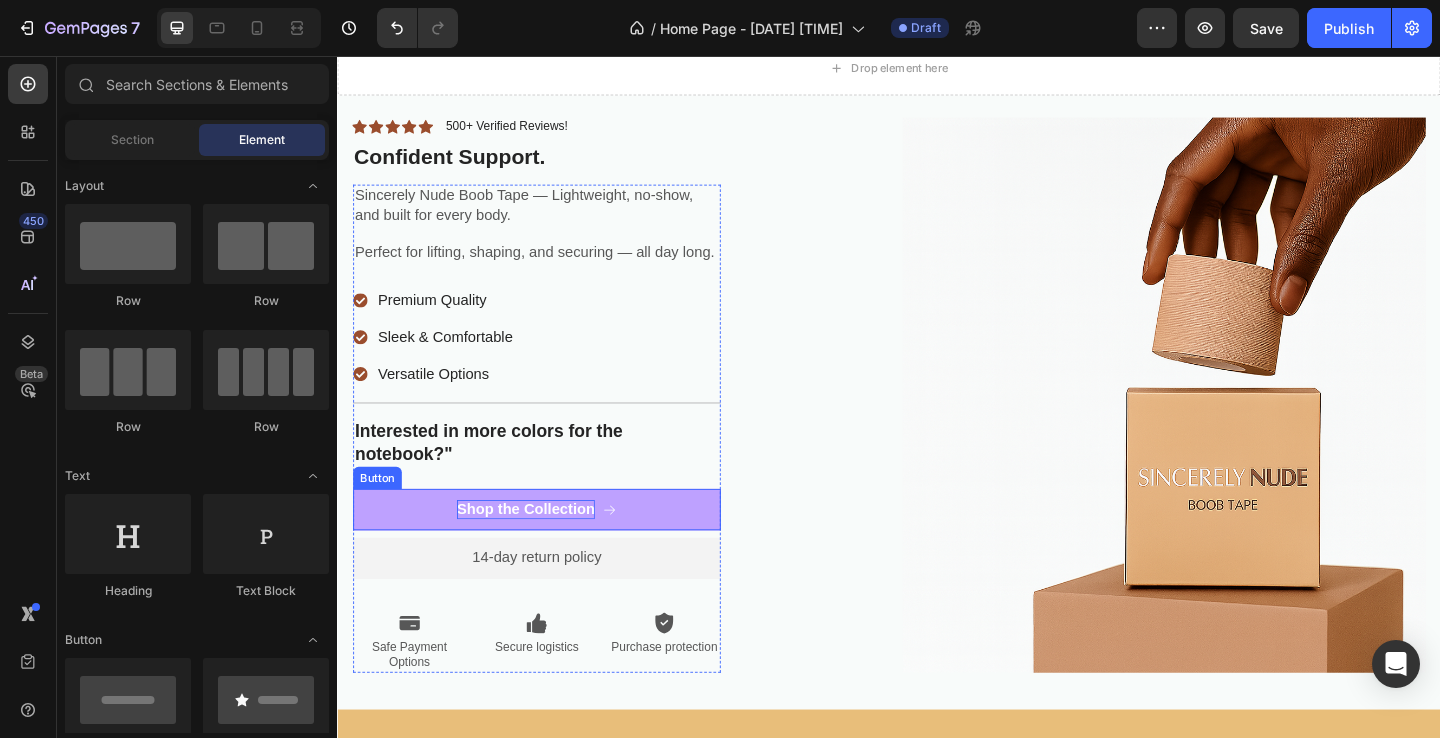 click on "Shop the Collection" at bounding box center [554, 549] 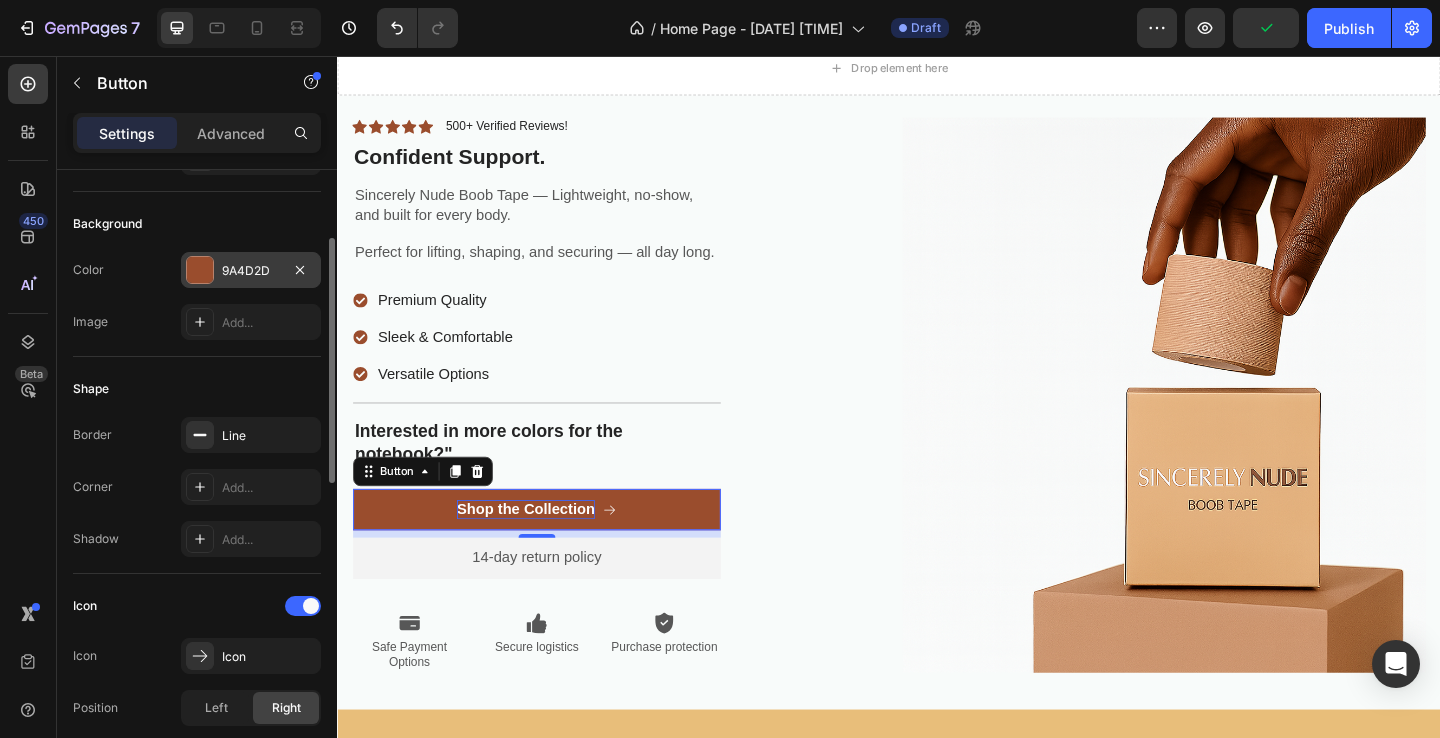 scroll, scrollTop: 189, scrollLeft: 0, axis: vertical 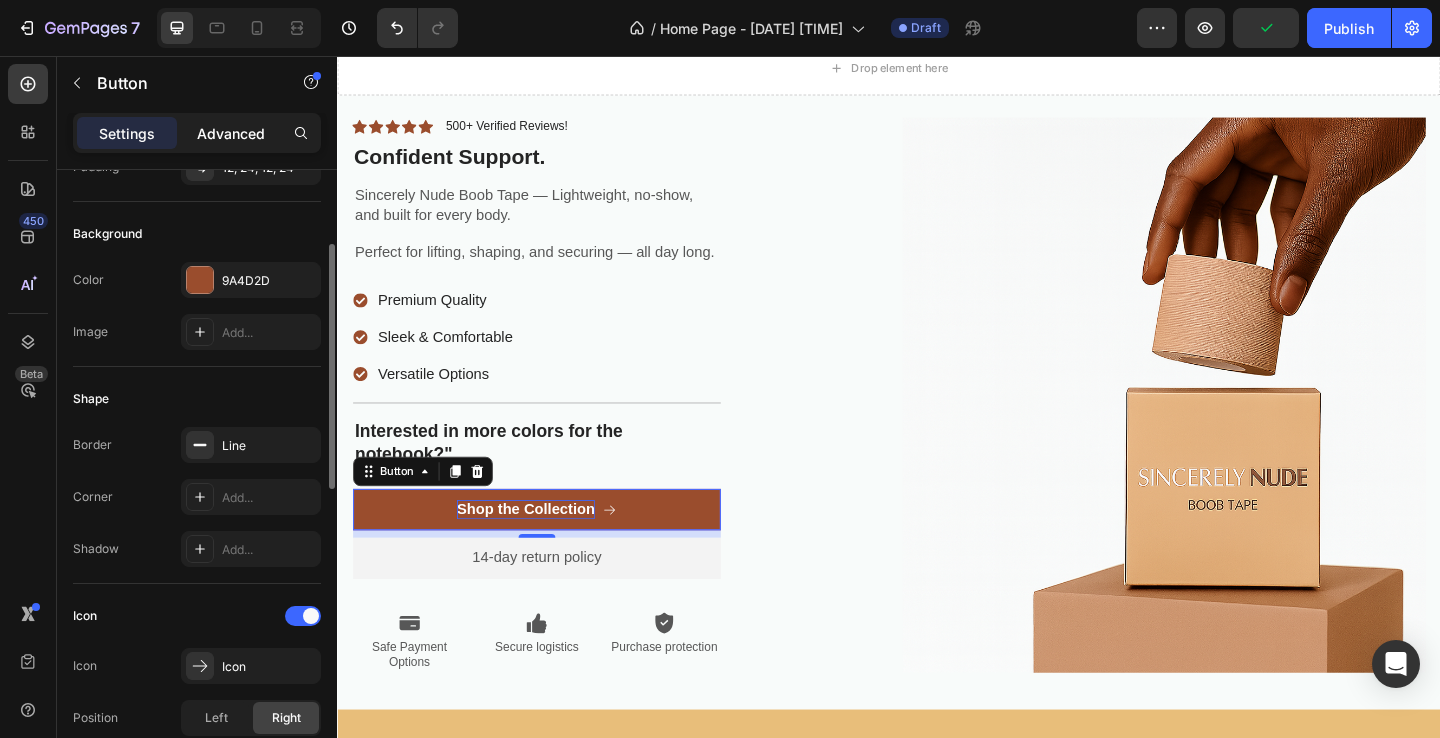 click on "Advanced" at bounding box center (231, 133) 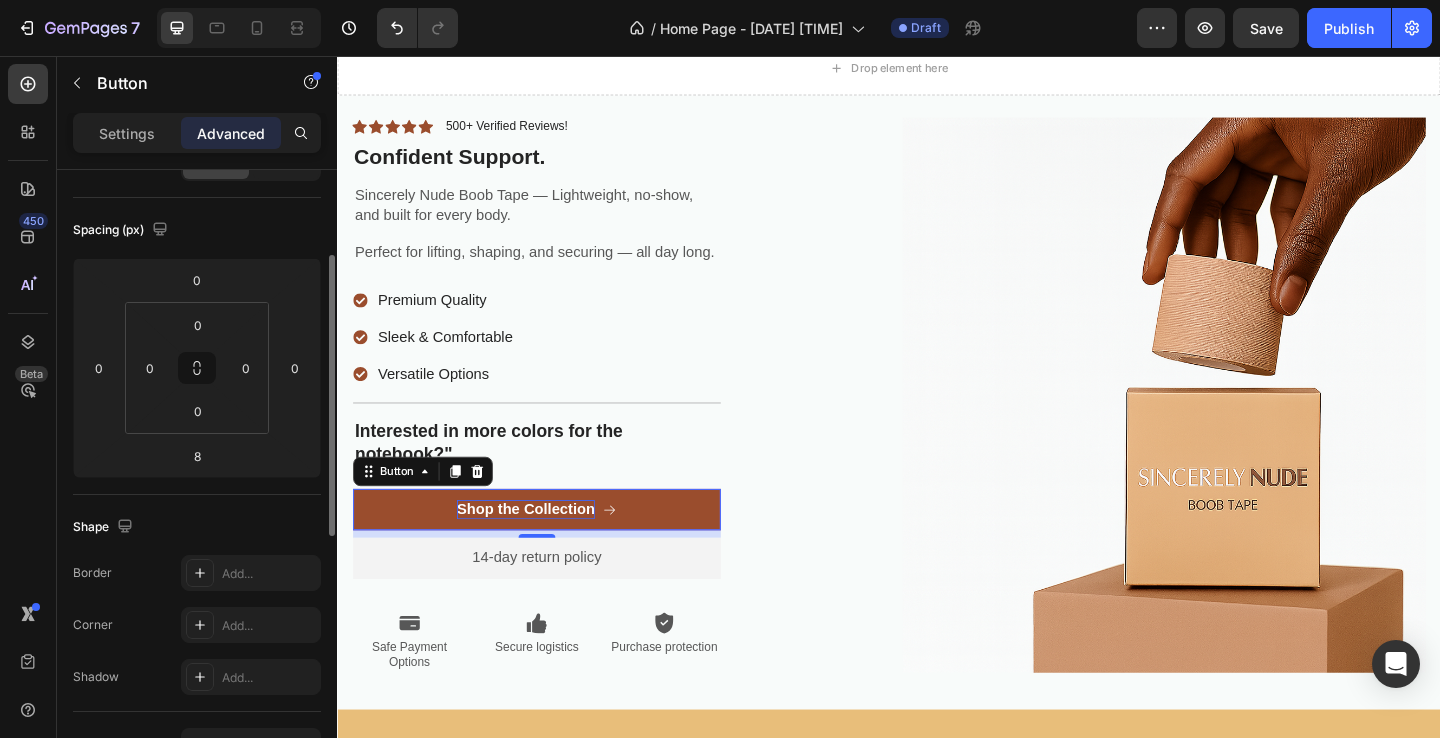scroll, scrollTop: 0, scrollLeft: 0, axis: both 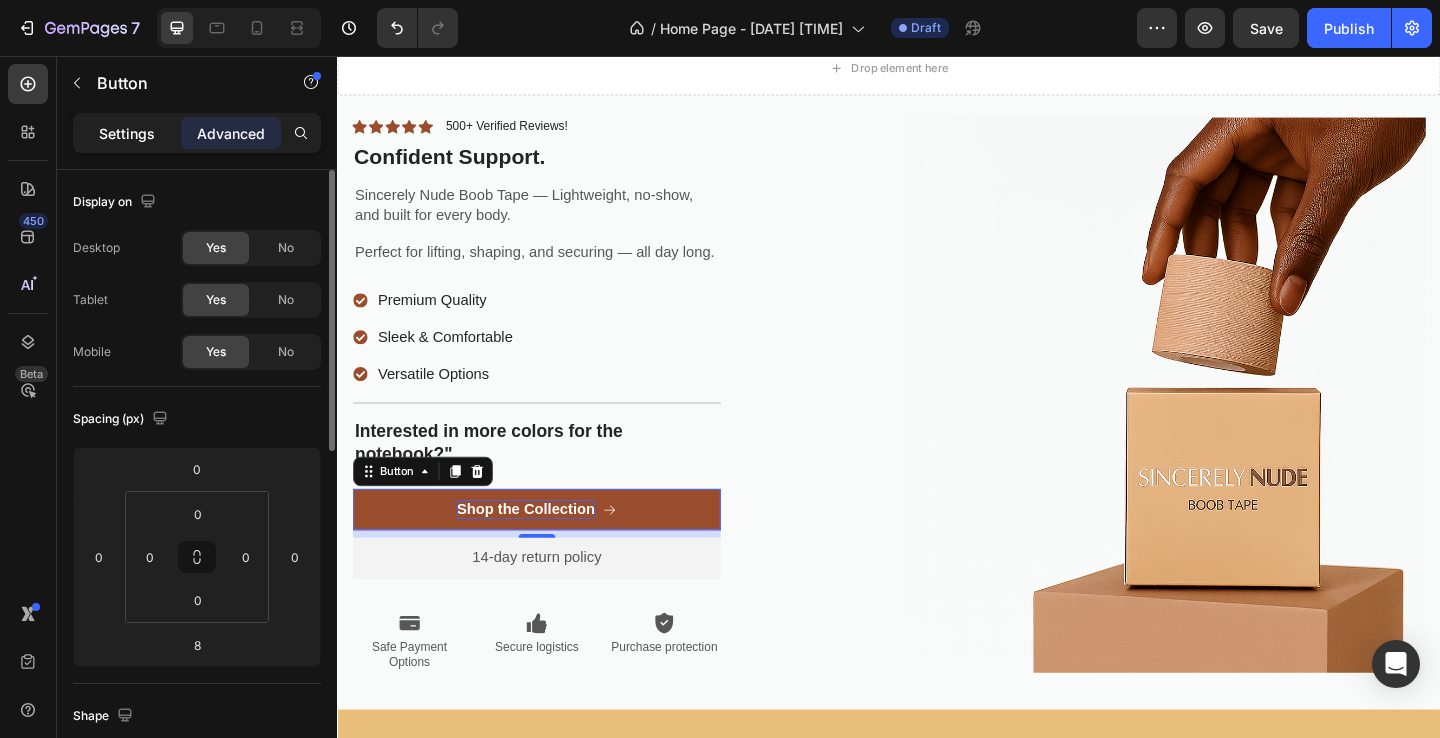click on "Settings" 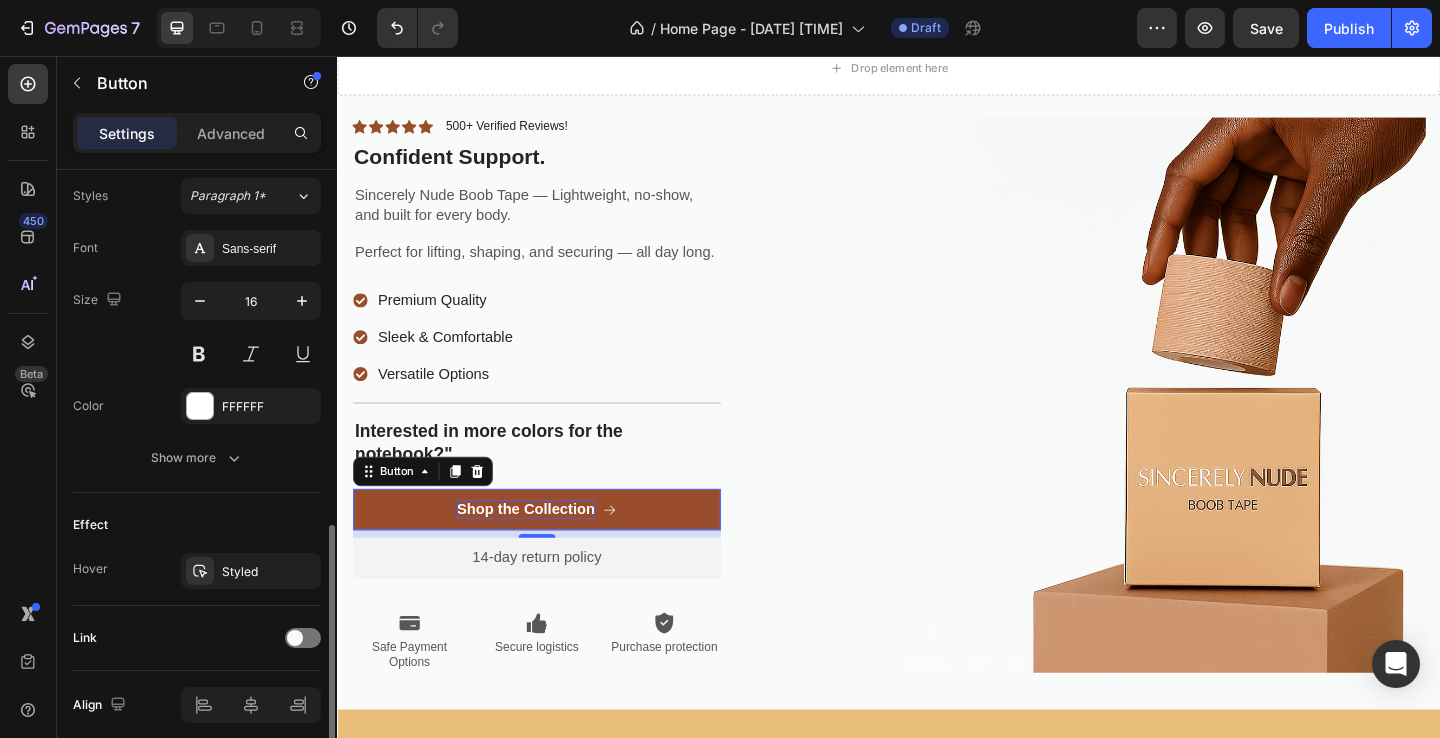scroll, scrollTop: 891, scrollLeft: 0, axis: vertical 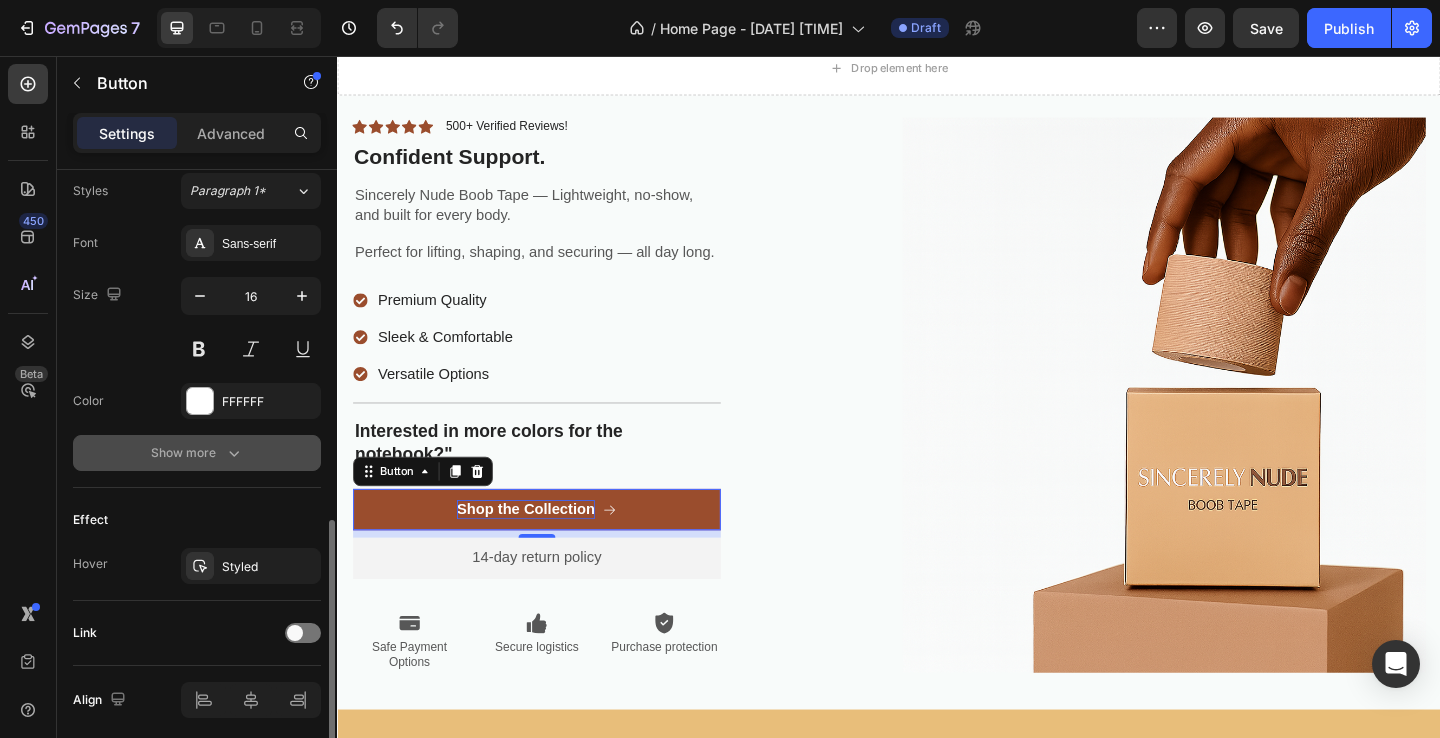 click on "Show more" at bounding box center [197, 453] 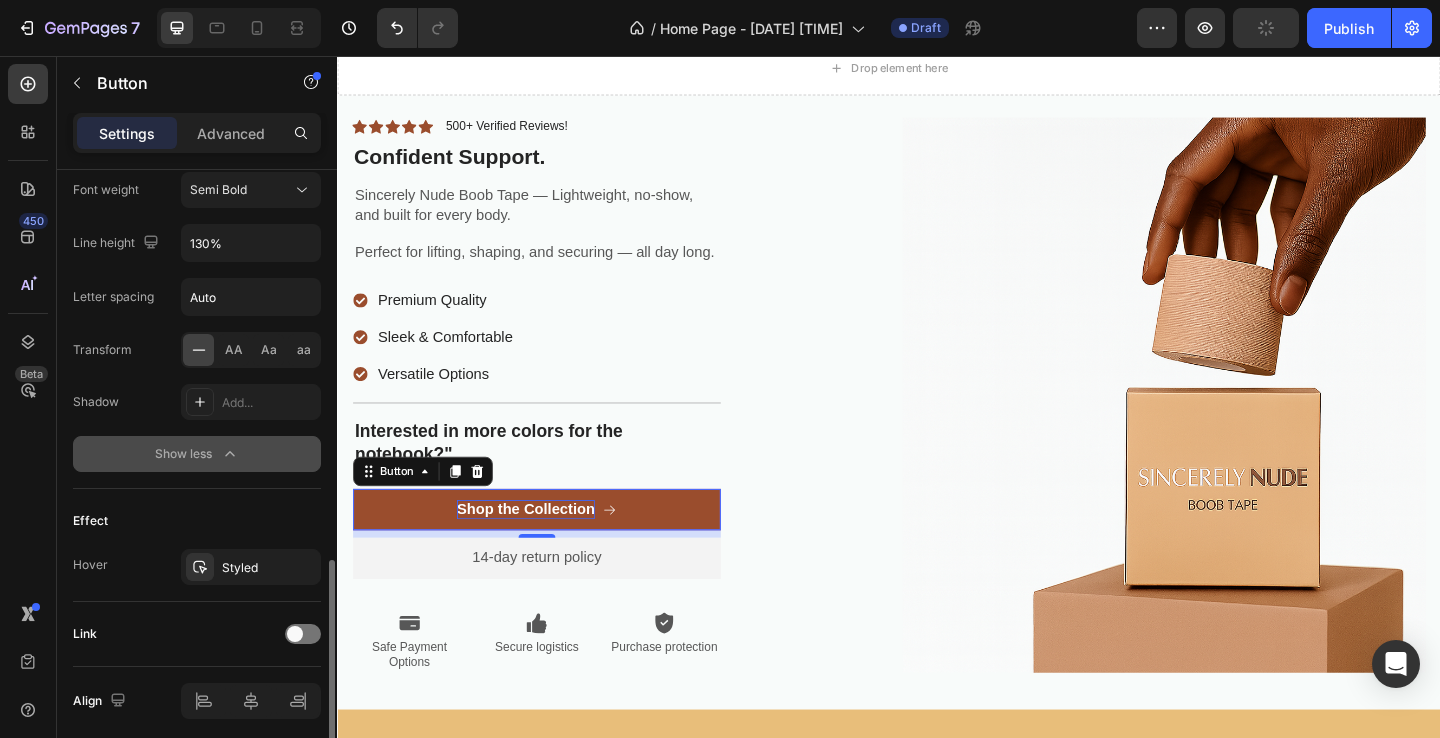 scroll, scrollTop: 1231, scrollLeft: 0, axis: vertical 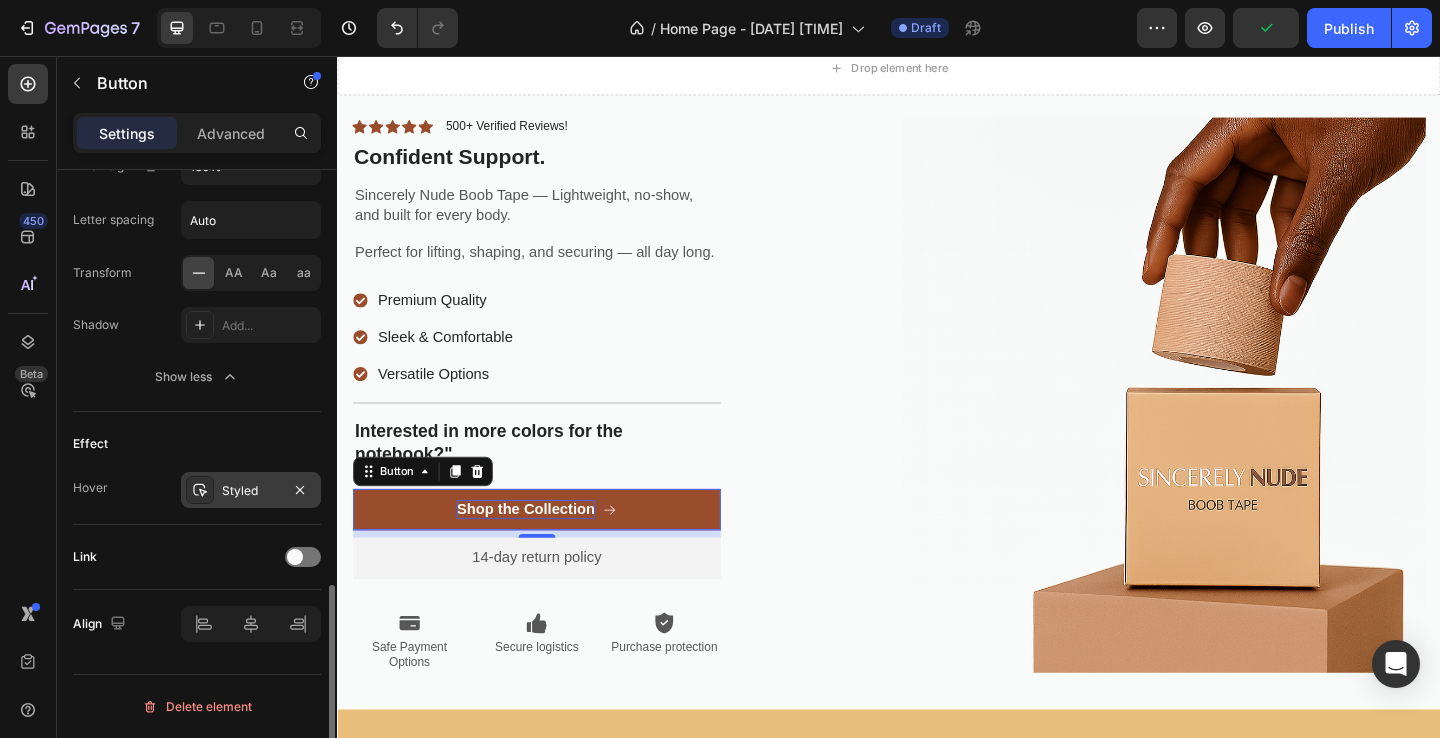 click 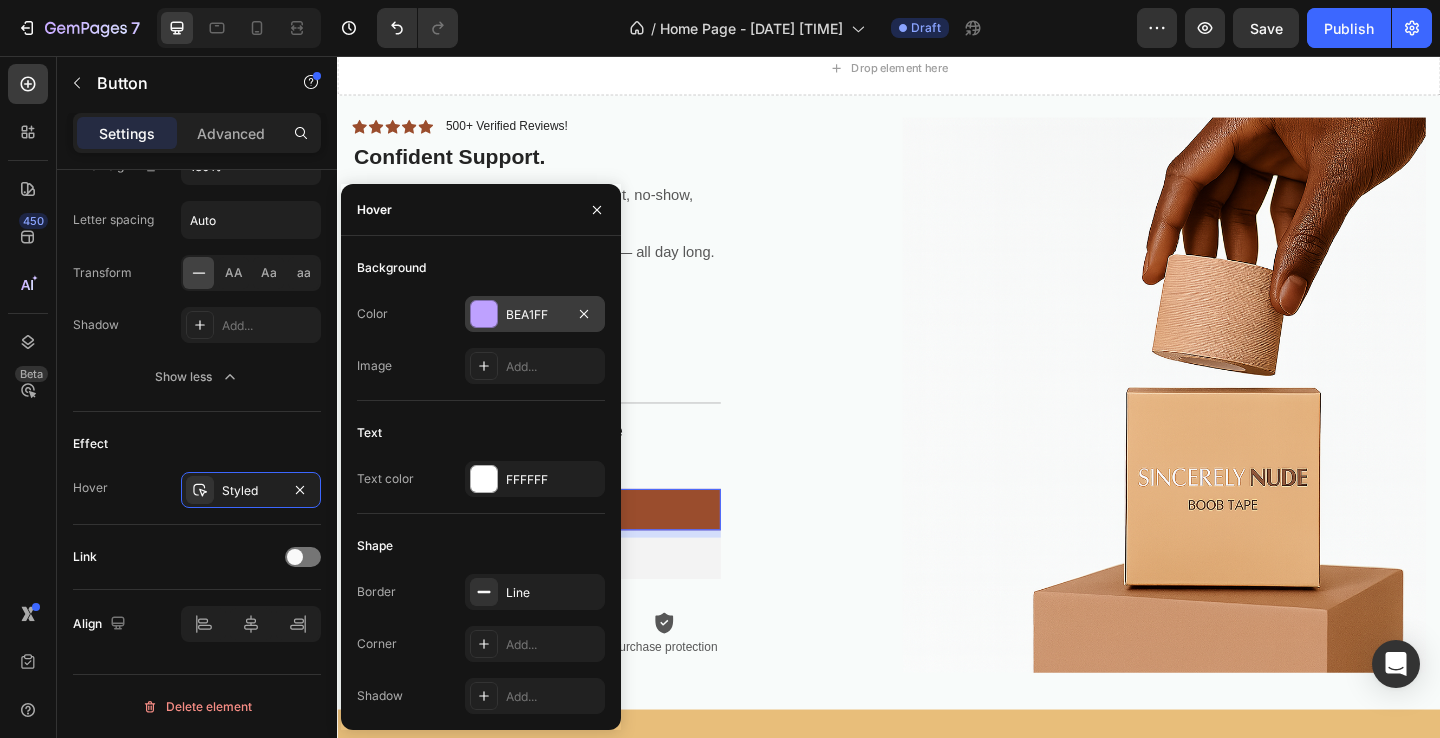 click at bounding box center [484, 314] 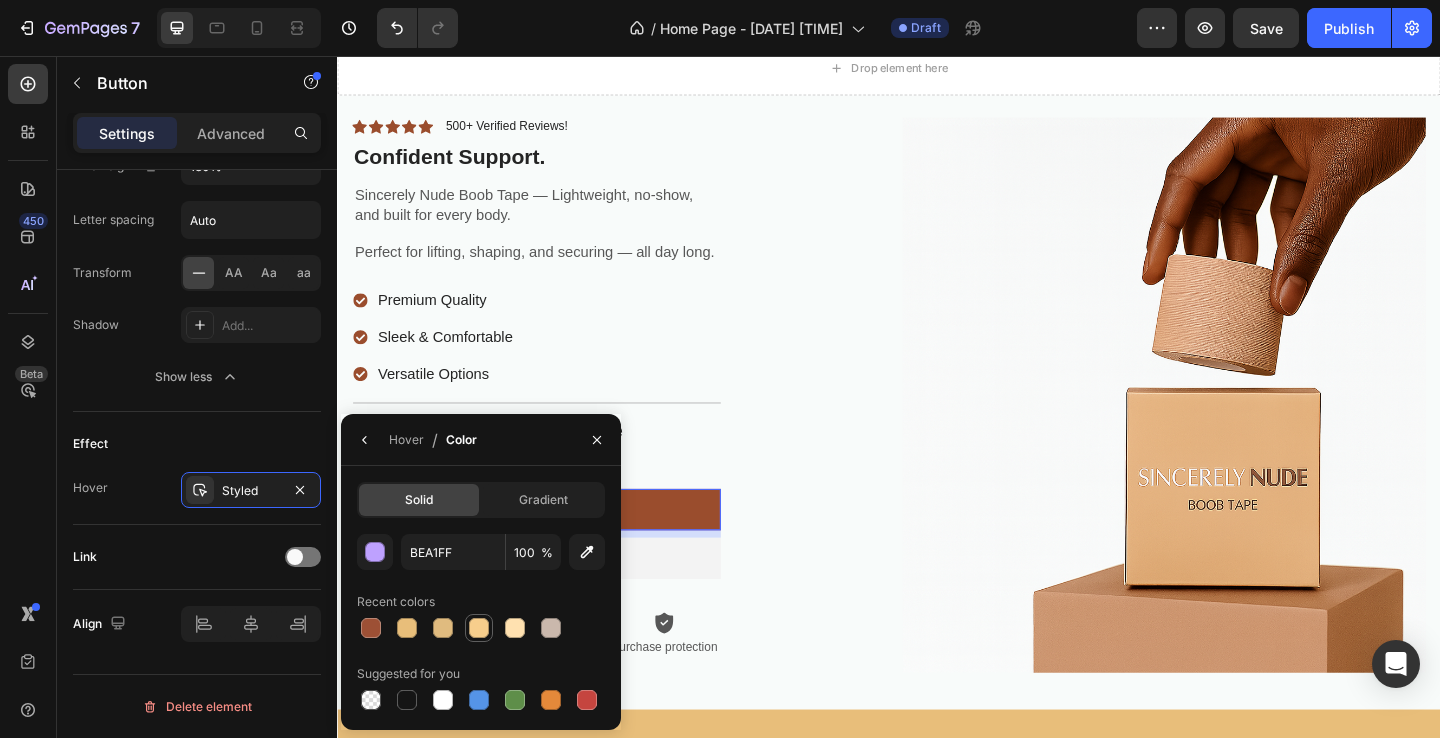 click at bounding box center [479, 628] 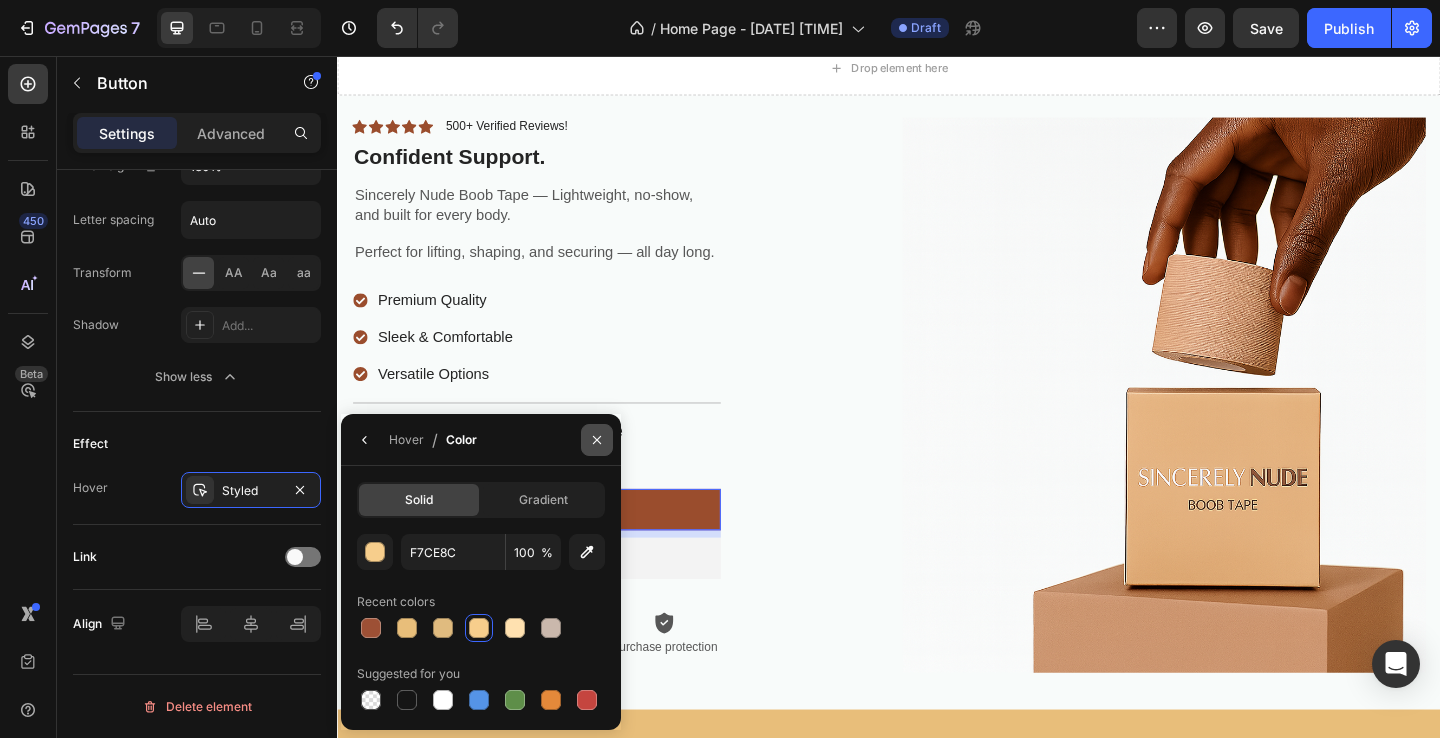 click 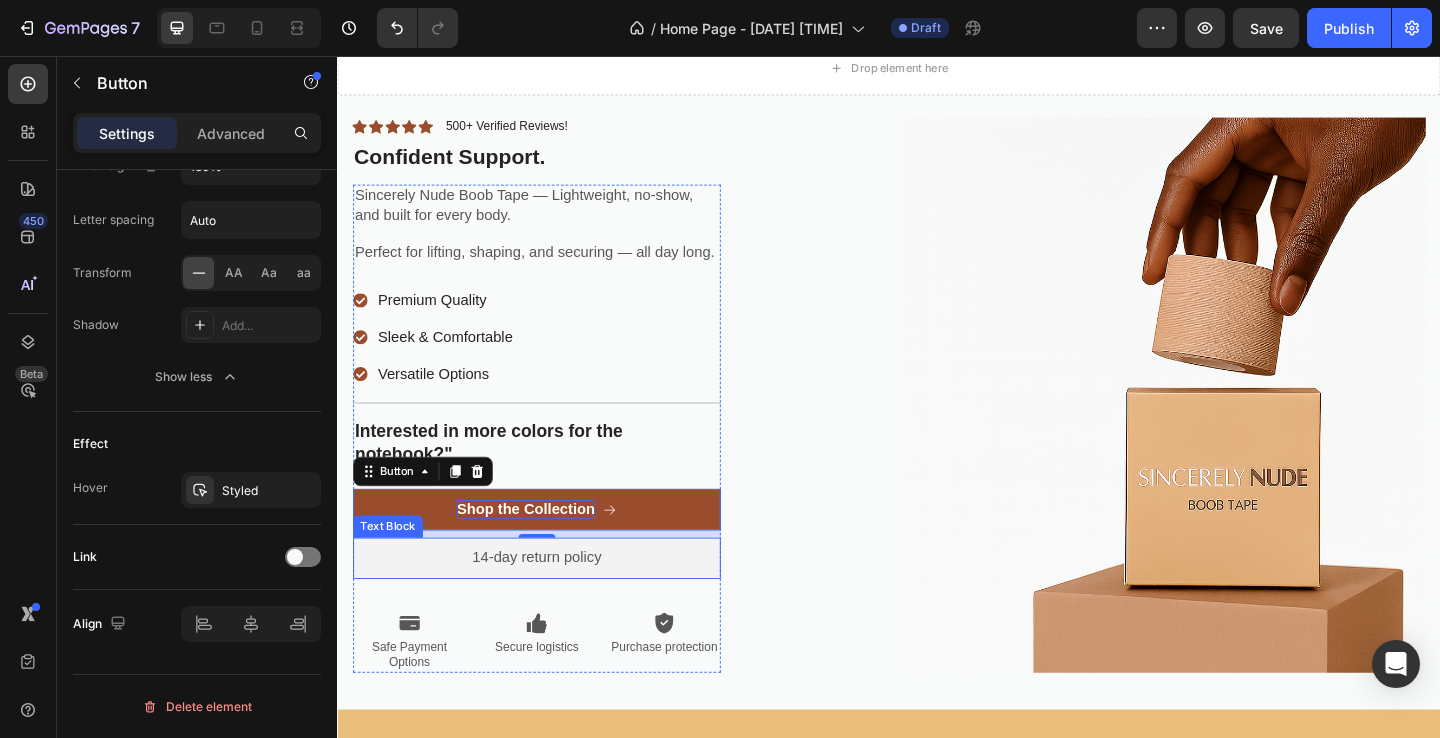 click on "14-day return policy" at bounding box center (554, 602) 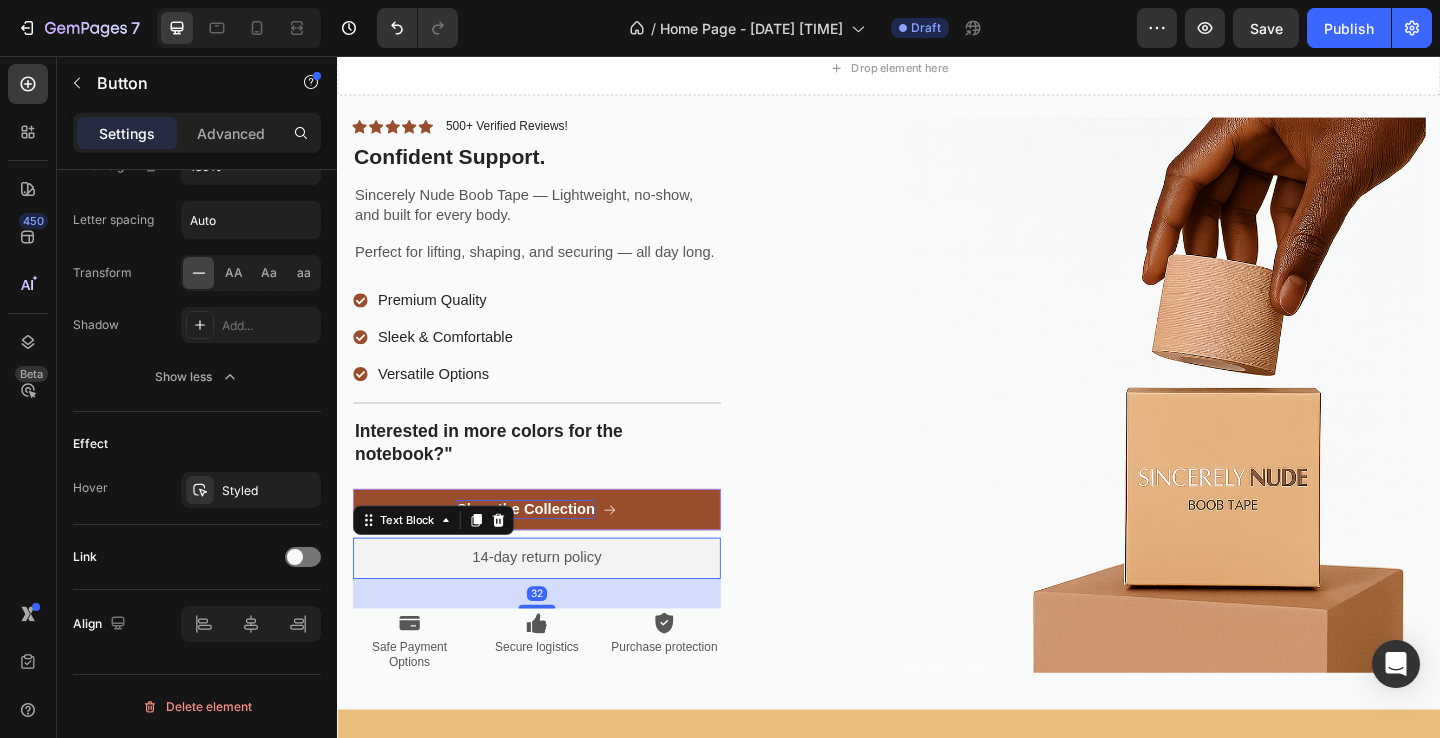 scroll, scrollTop: 0, scrollLeft: 0, axis: both 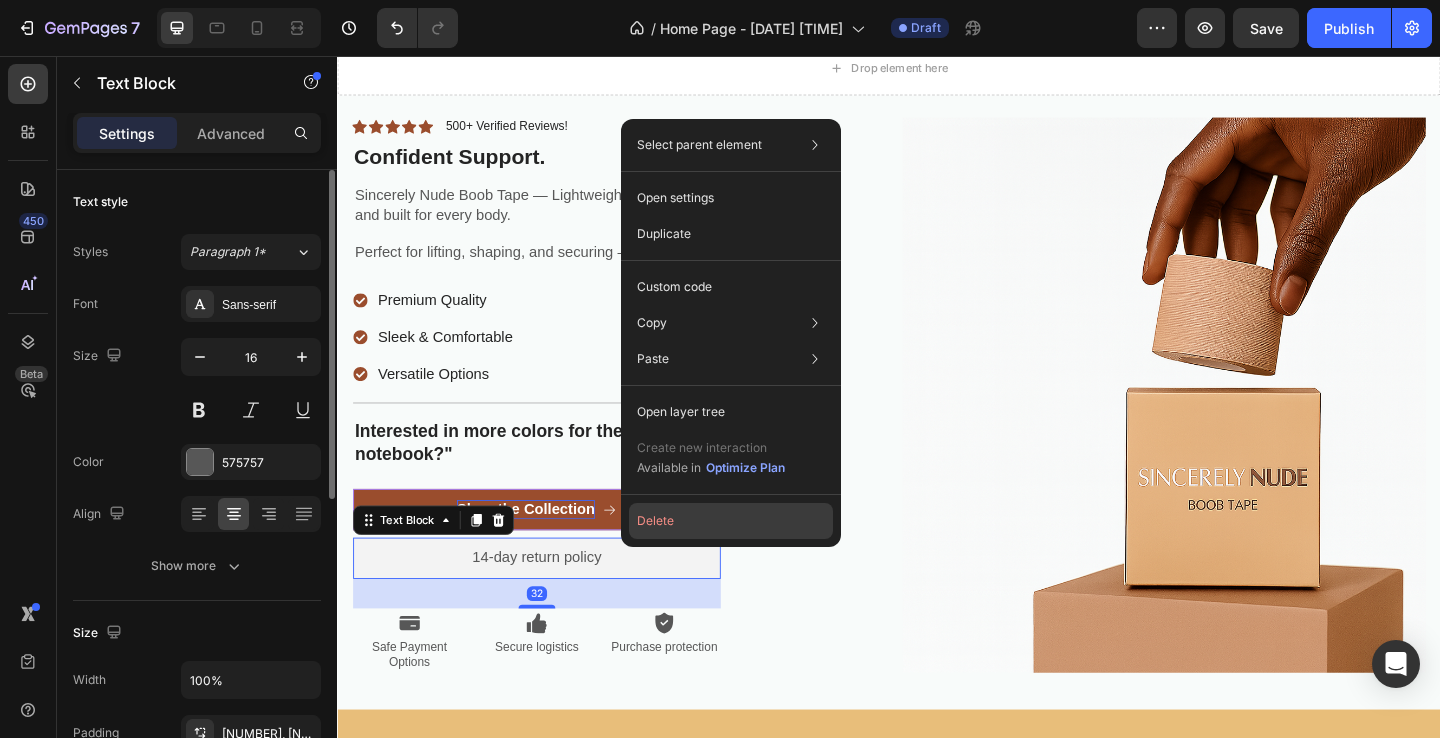 click on "Delete" 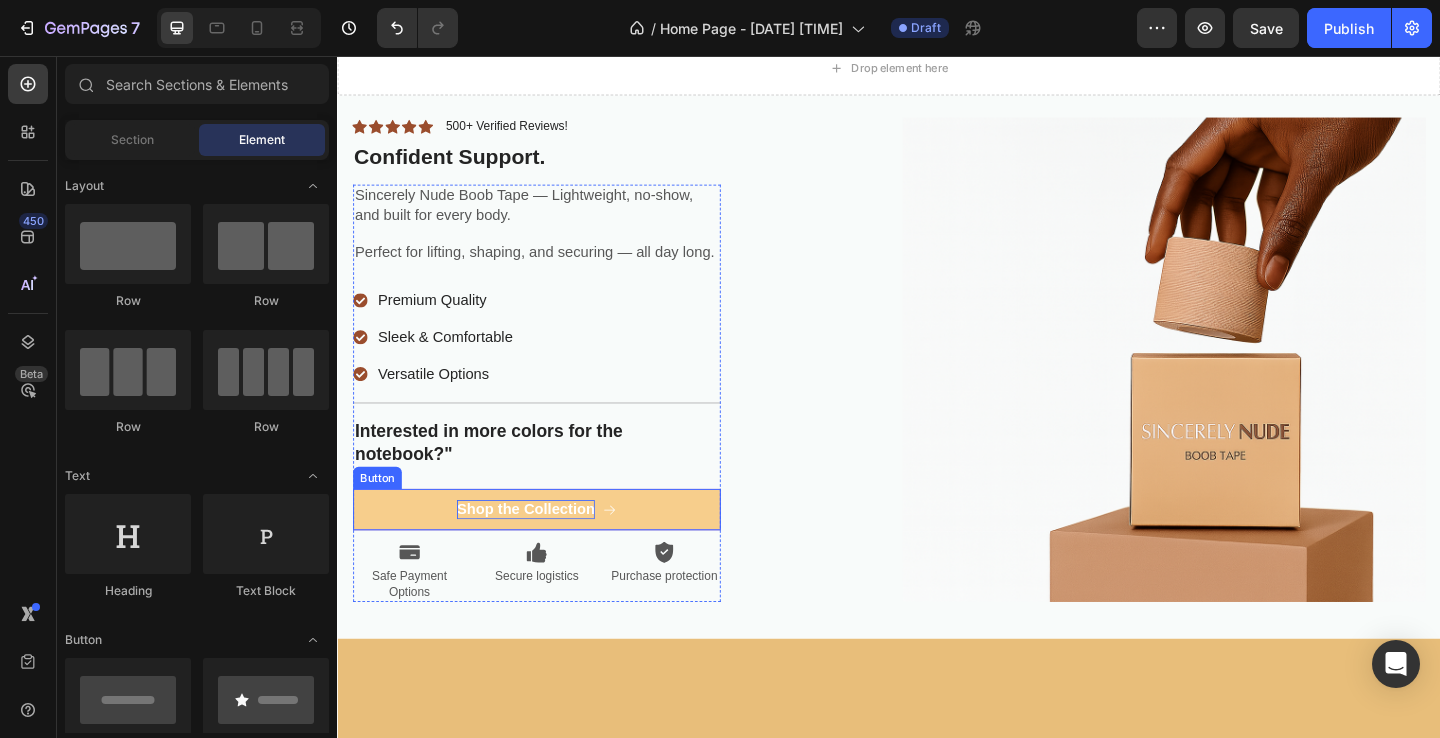 click on "Shop the Collection" at bounding box center (554, 549) 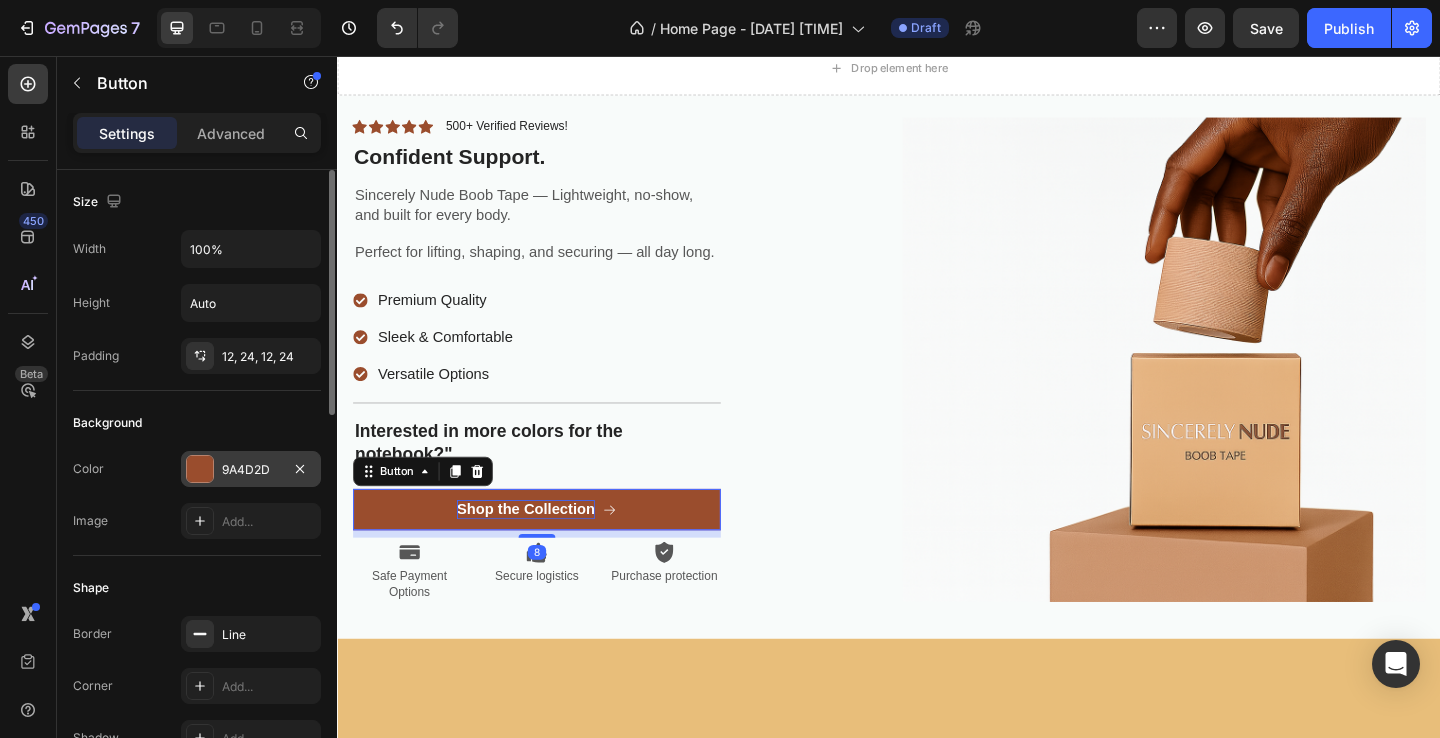 click on "9A4D2D" at bounding box center (251, 470) 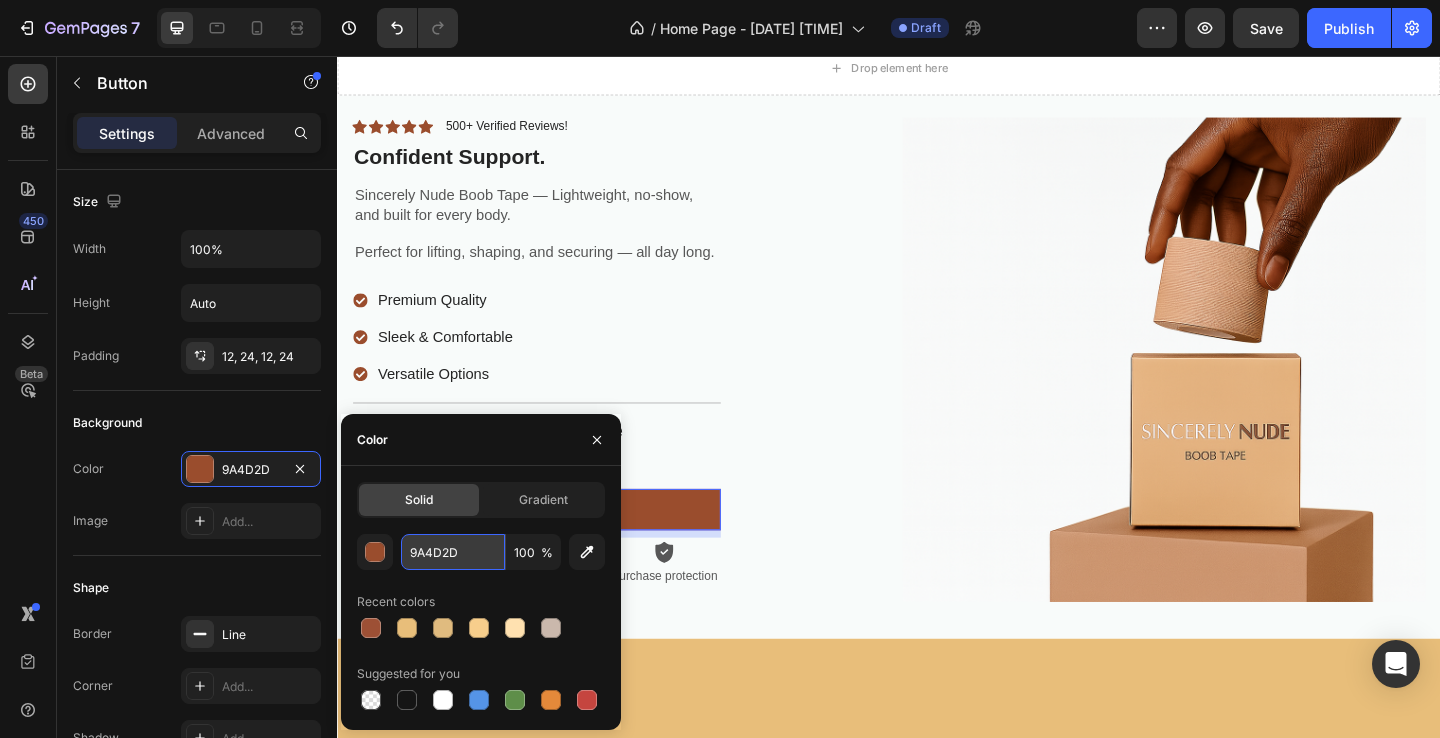 click on "9A4D2D" at bounding box center (453, 552) 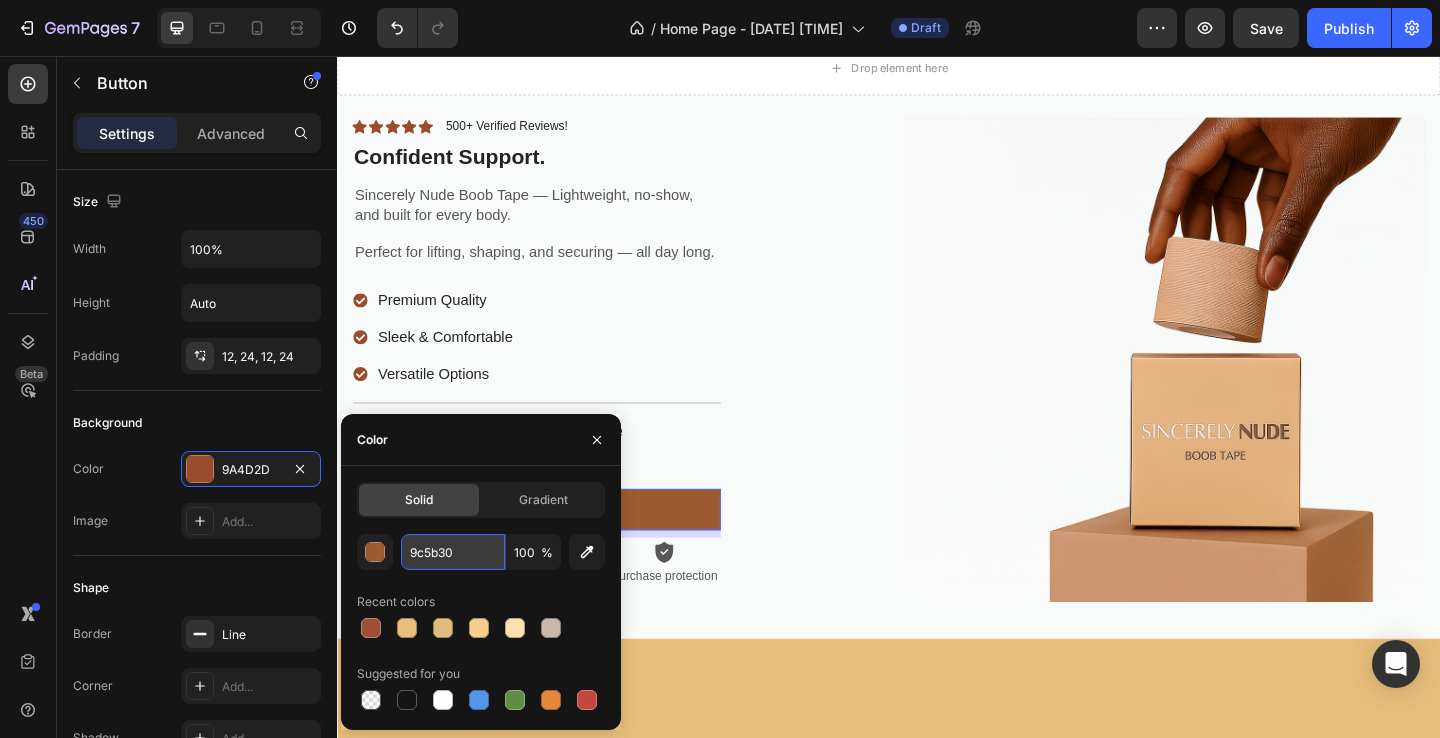 type on "9C5B30" 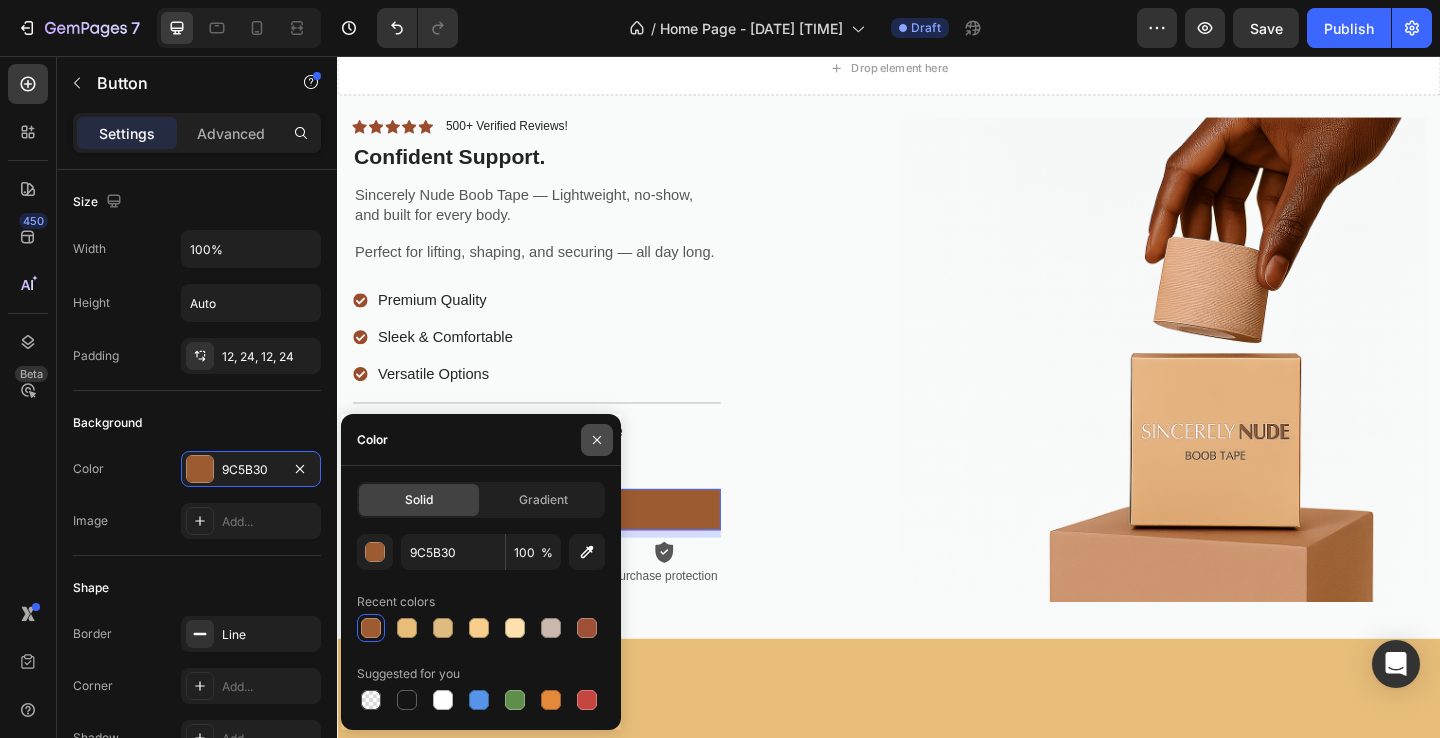 click 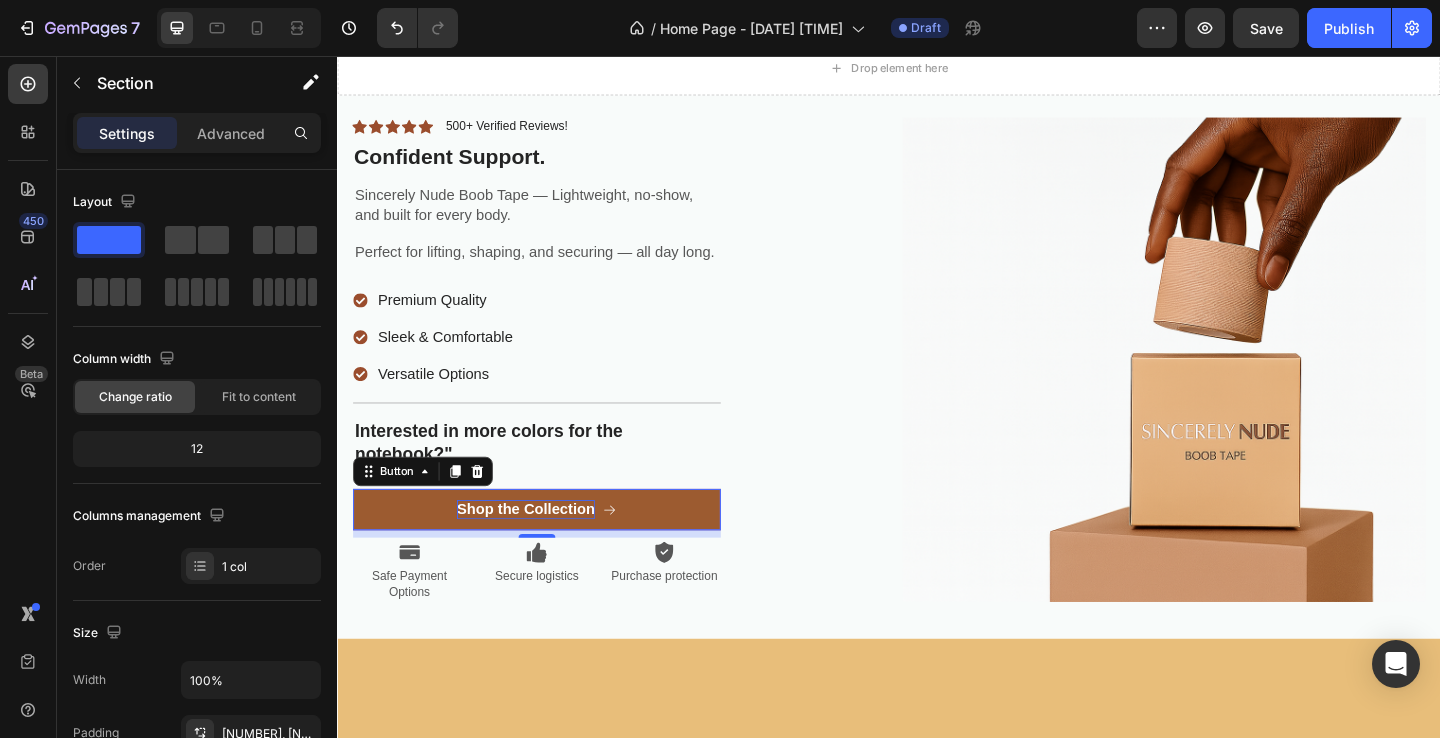 click at bounding box center (937, 787) 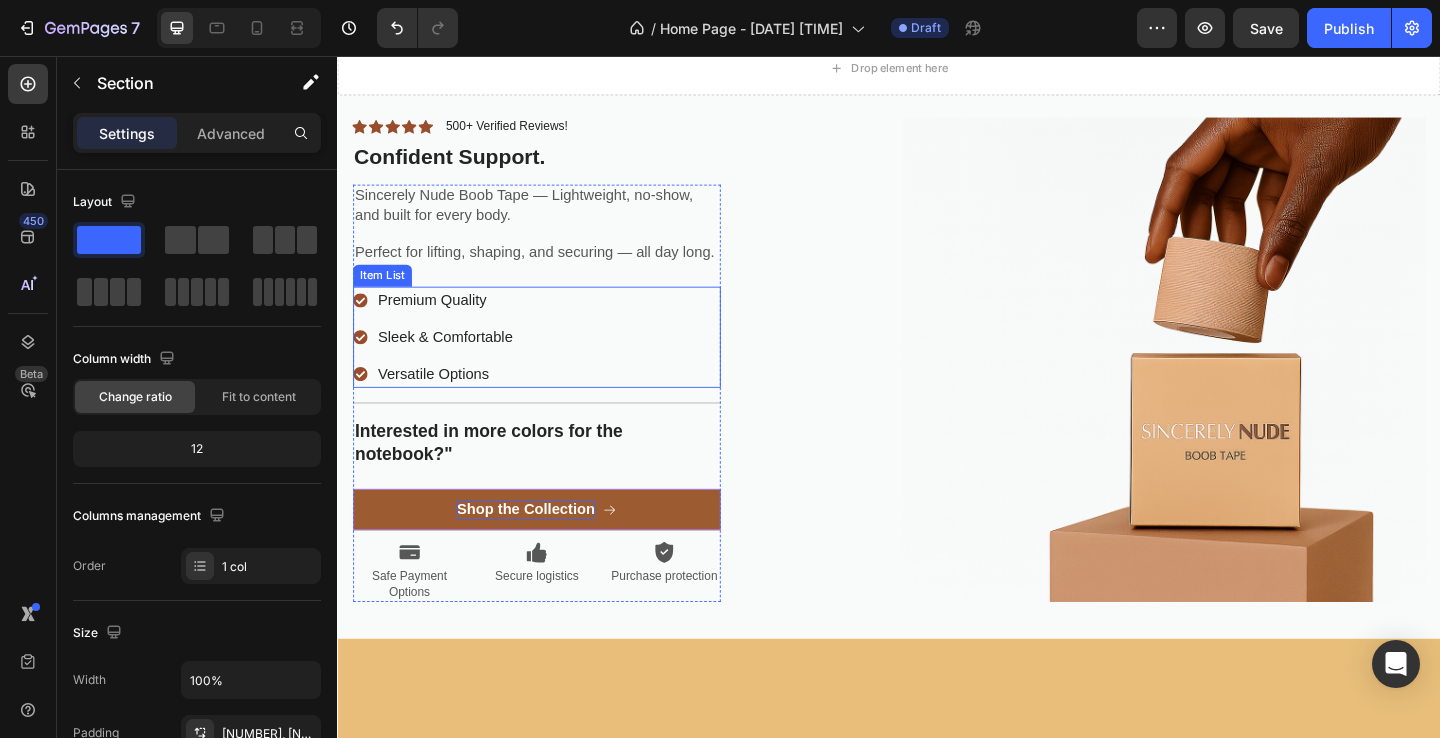 click on "Sleek & Comfortable" at bounding box center (454, 362) 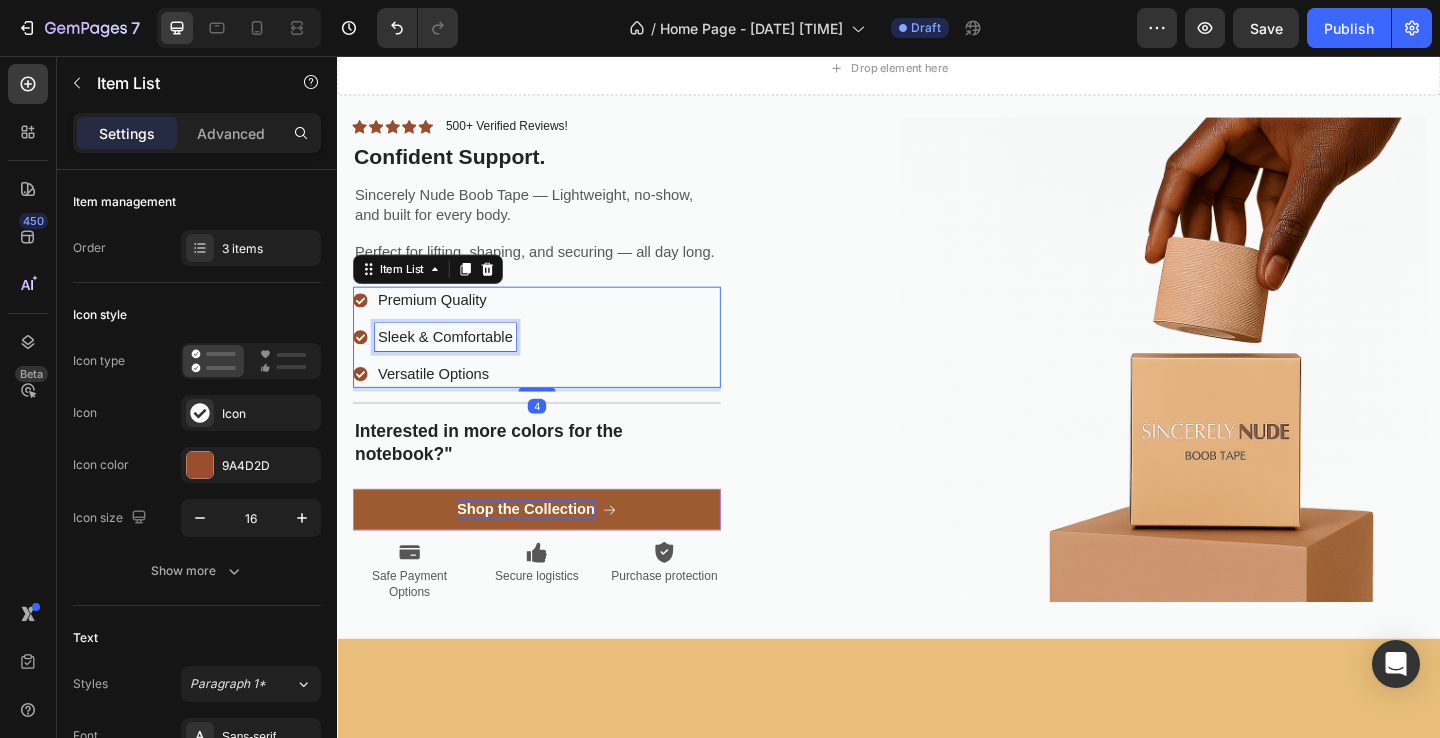 click on "Sleek & Comfortable" at bounding box center (454, 362) 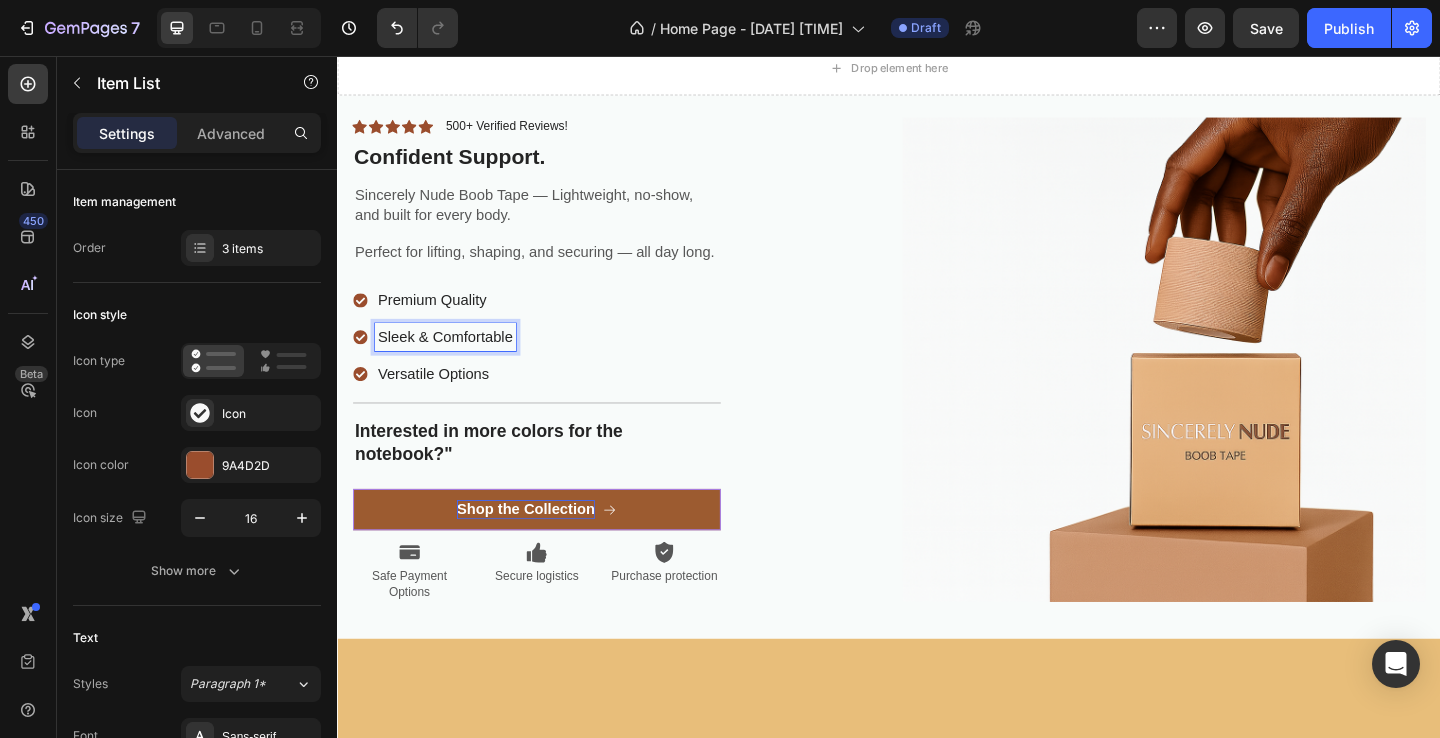 click on "Sleek & Comfortable" at bounding box center (454, 362) 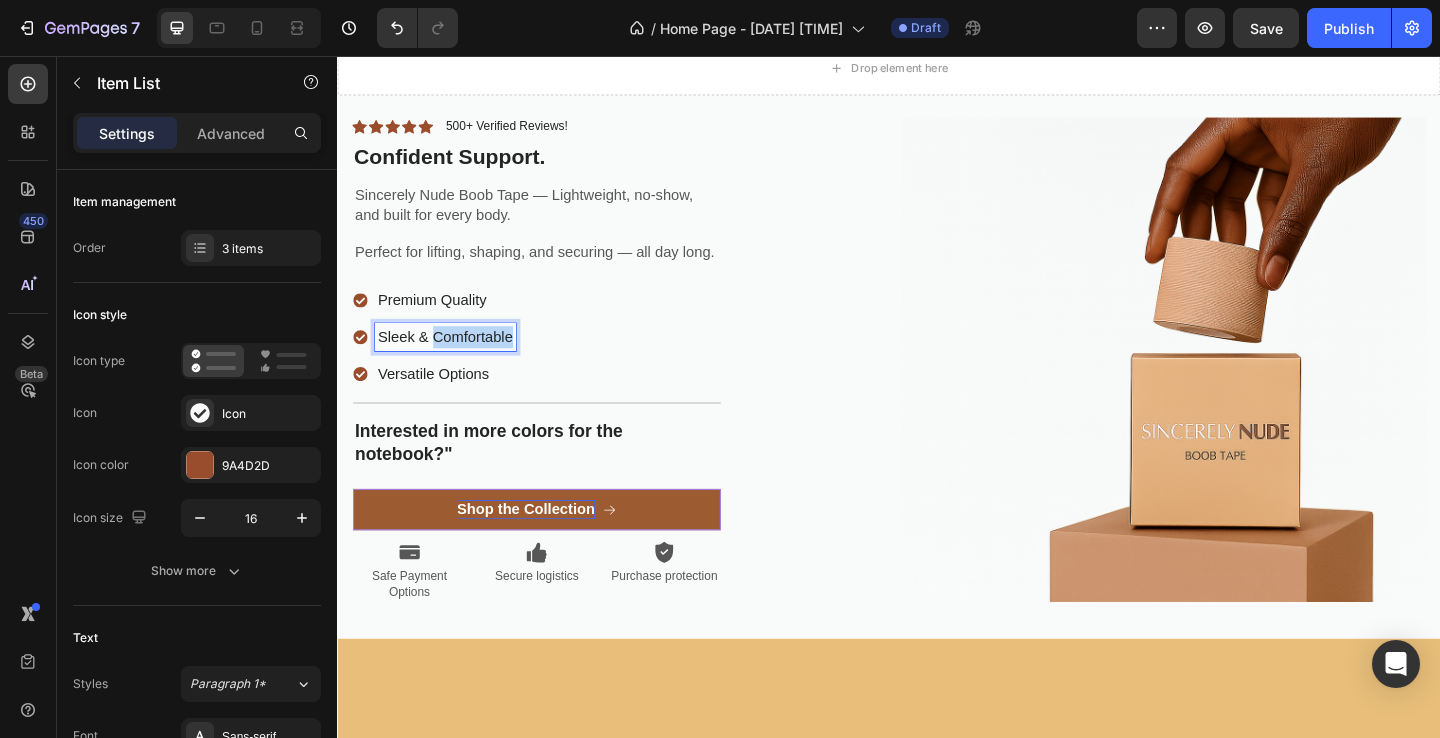 click on "Sleek & Comfortable" at bounding box center [454, 362] 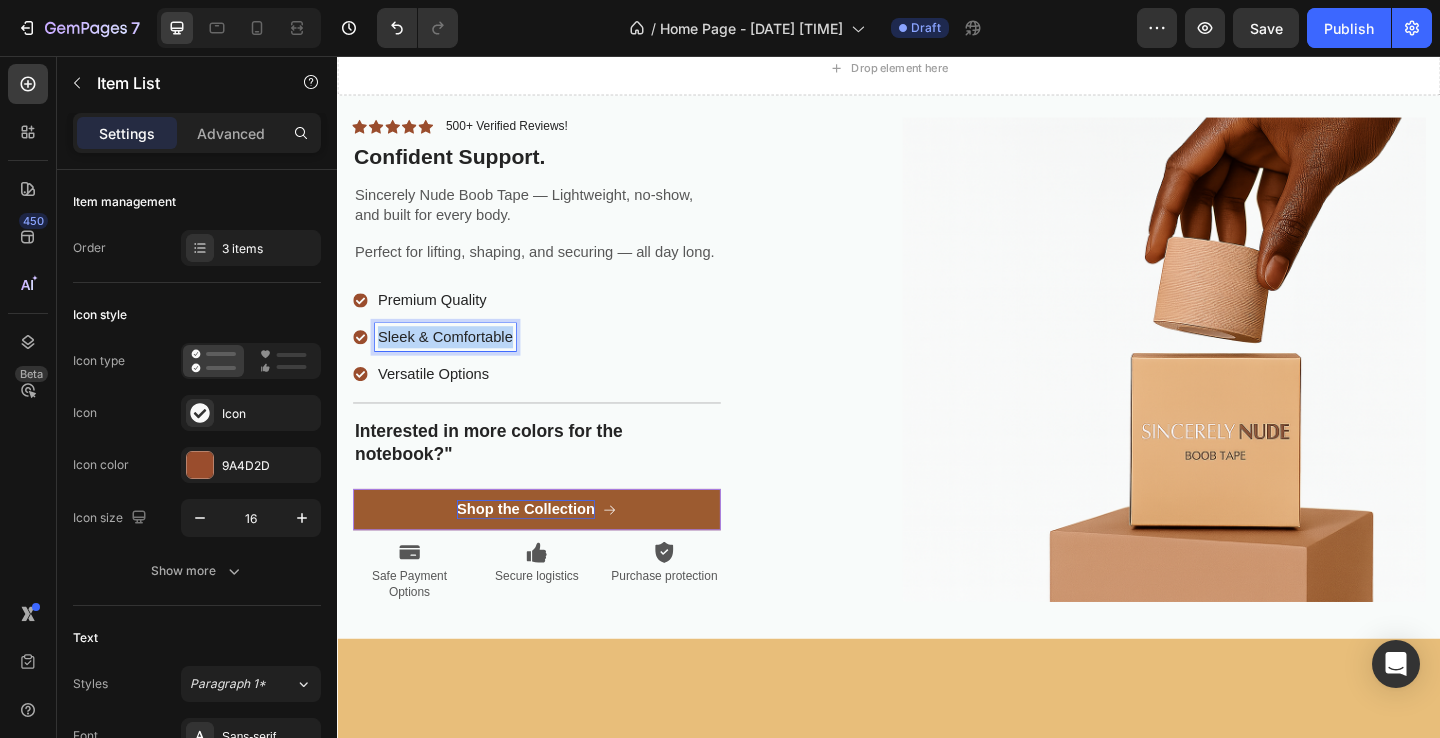 click on "Sleek & Comfortable" at bounding box center [454, 362] 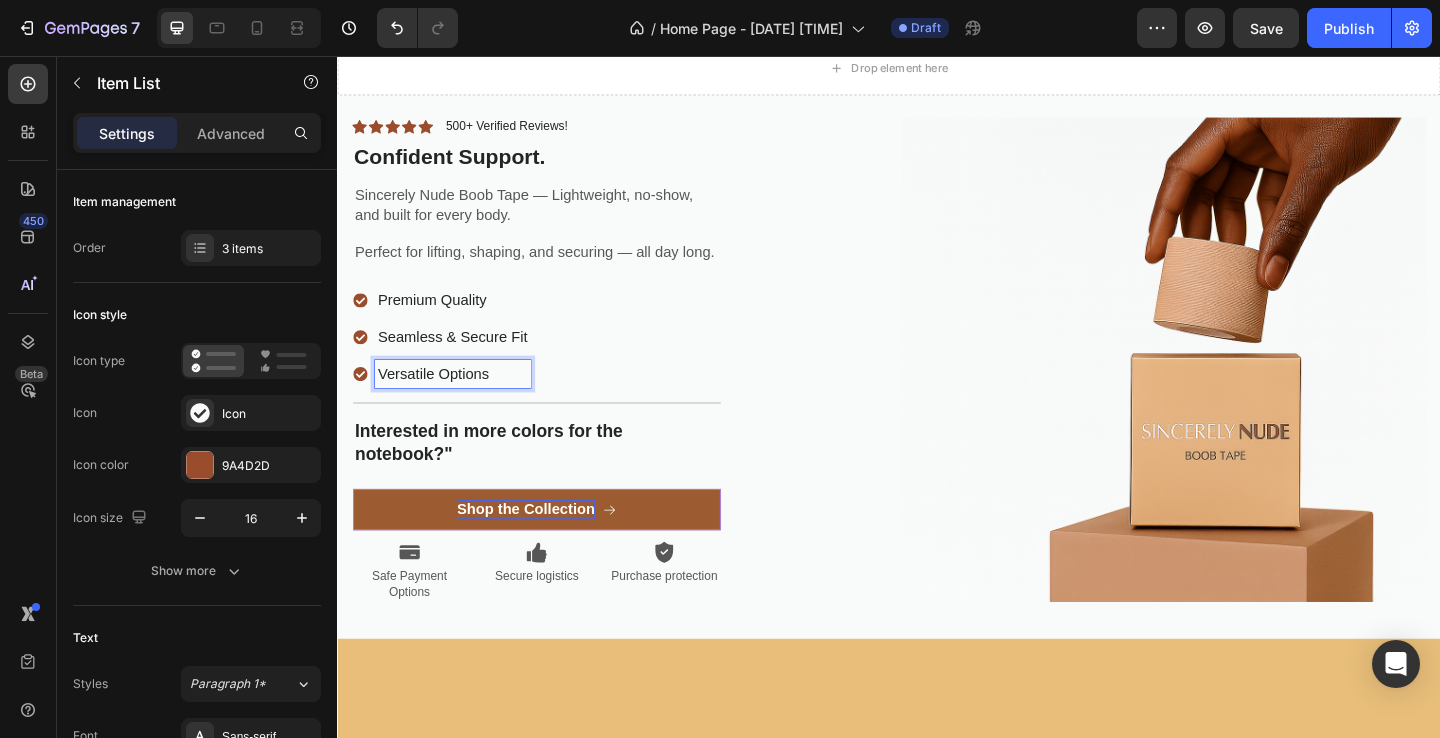 click on "Versatile Options" at bounding box center [462, 402] 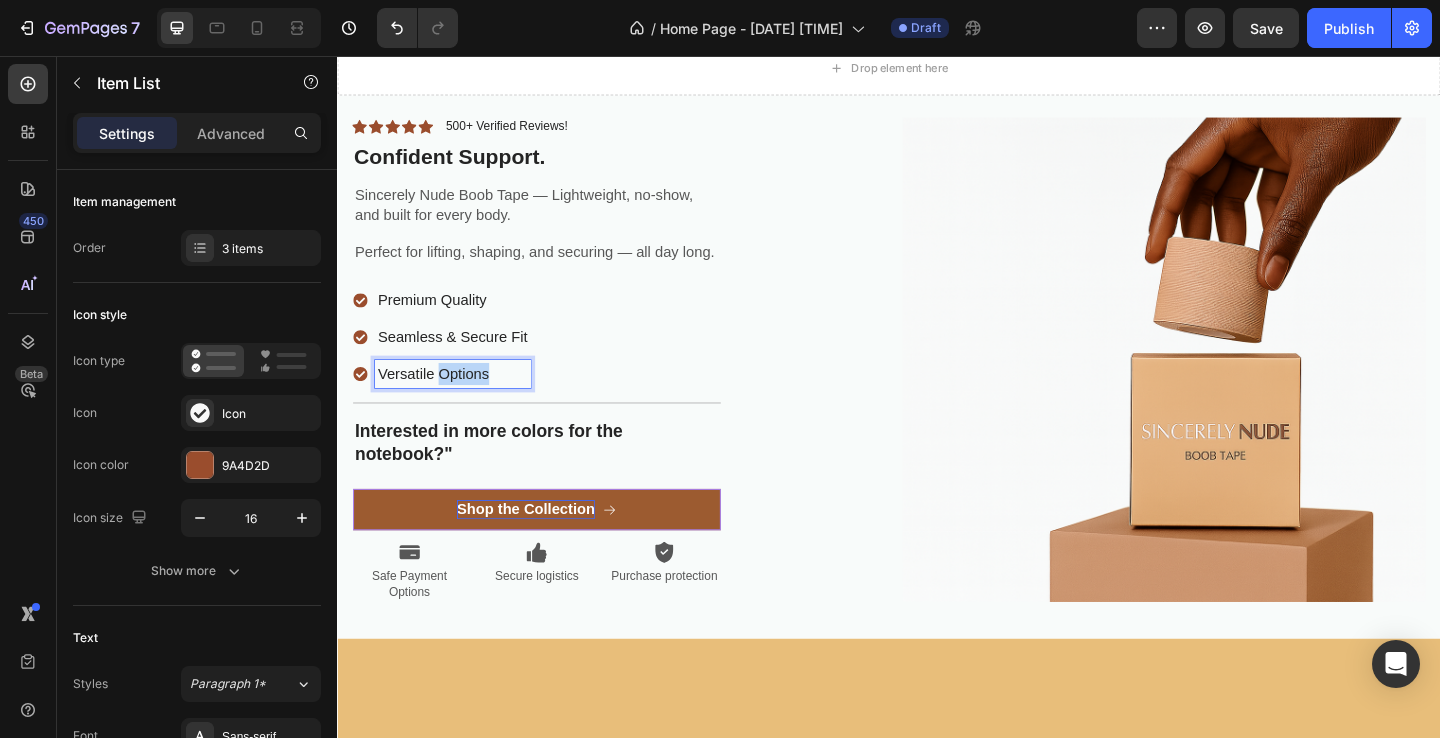click on "Versatile Options" at bounding box center (462, 402) 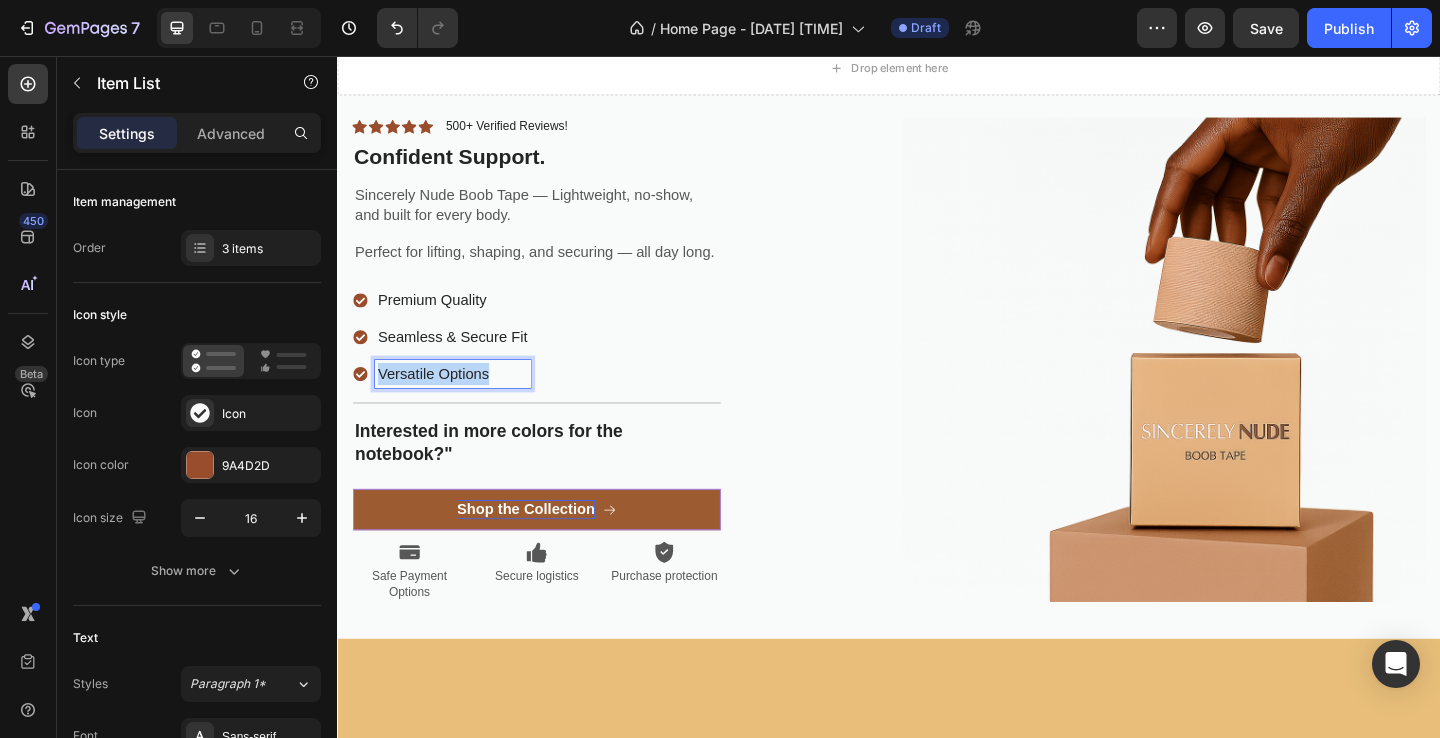 click on "Versatile Options" at bounding box center [462, 402] 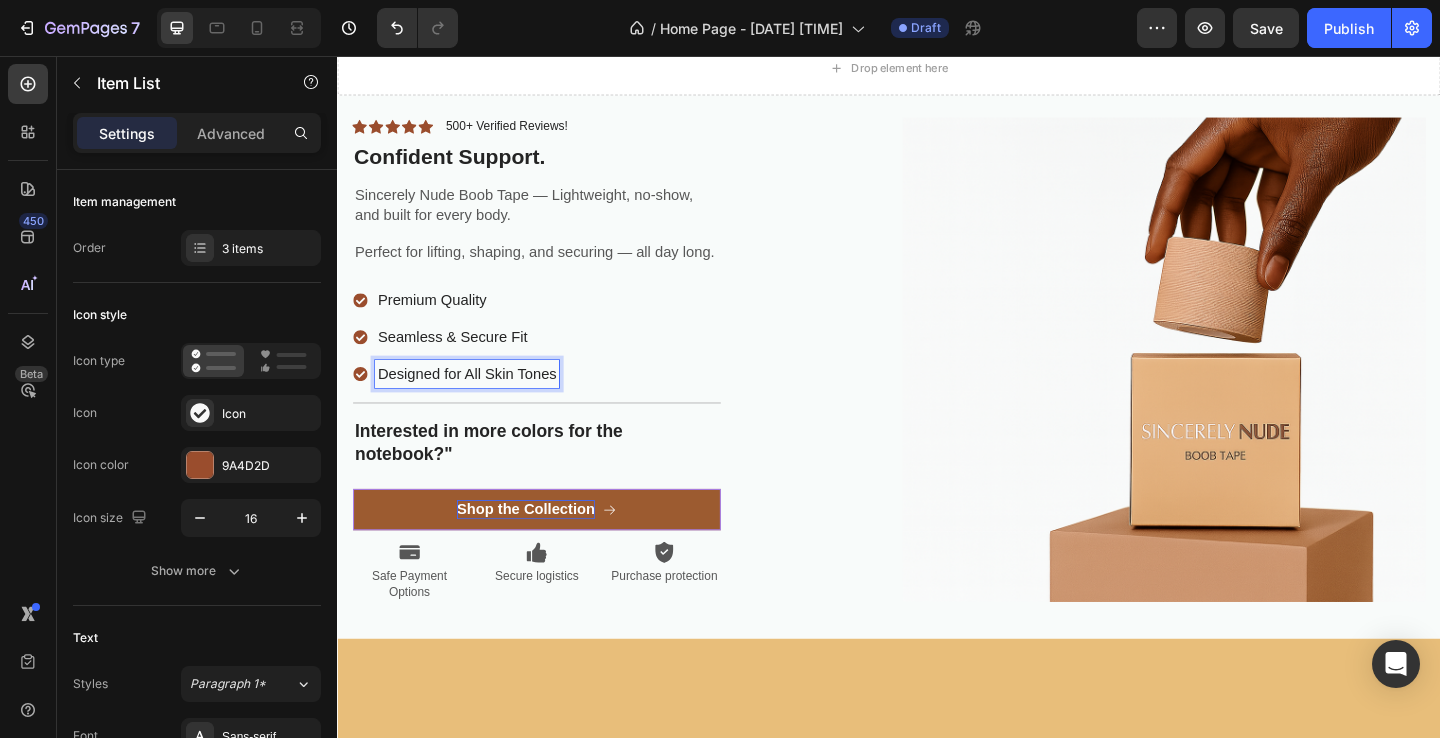 click on "Premium Quality Seamless & Secure Fit Designed for All Skin Tones" at bounding box center [554, 362] 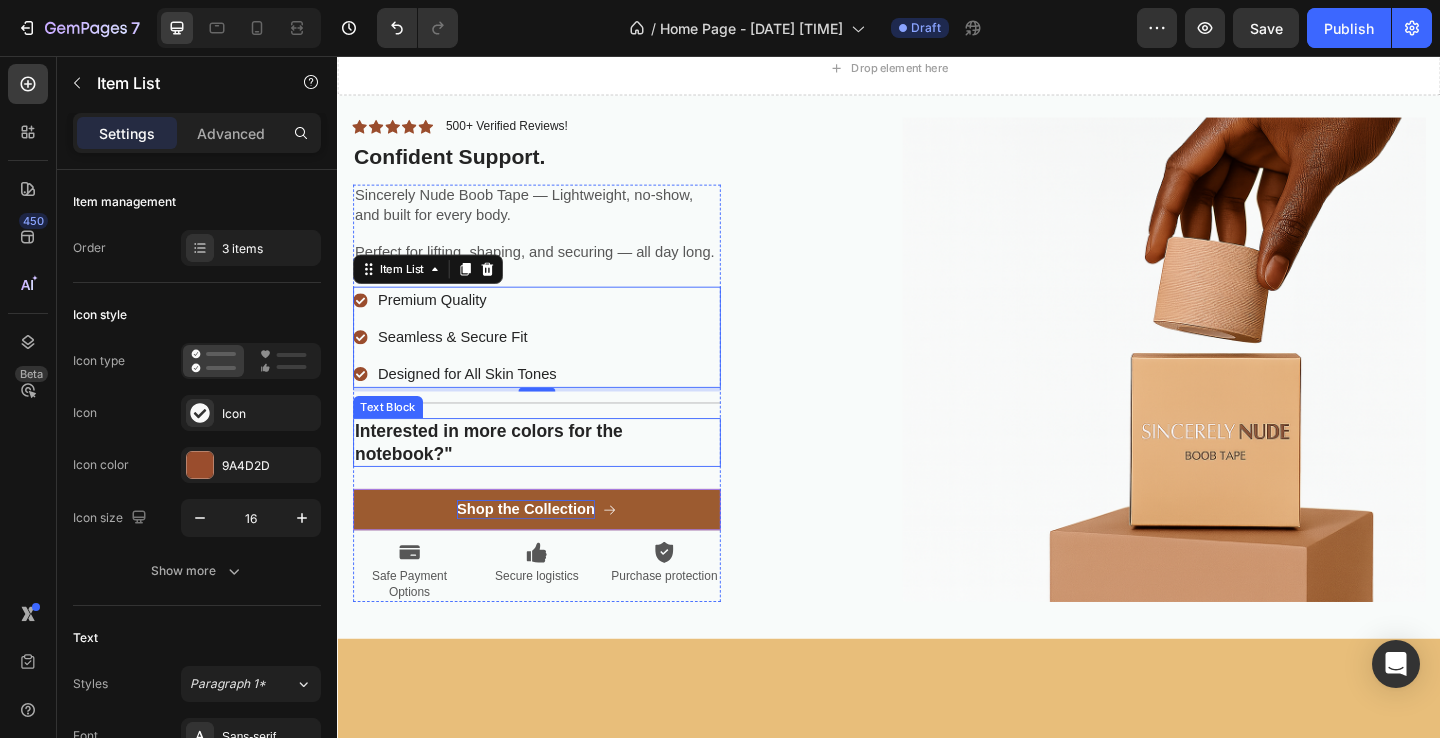 click on "Interested in more colors for the notebook?"" at bounding box center [554, 476] 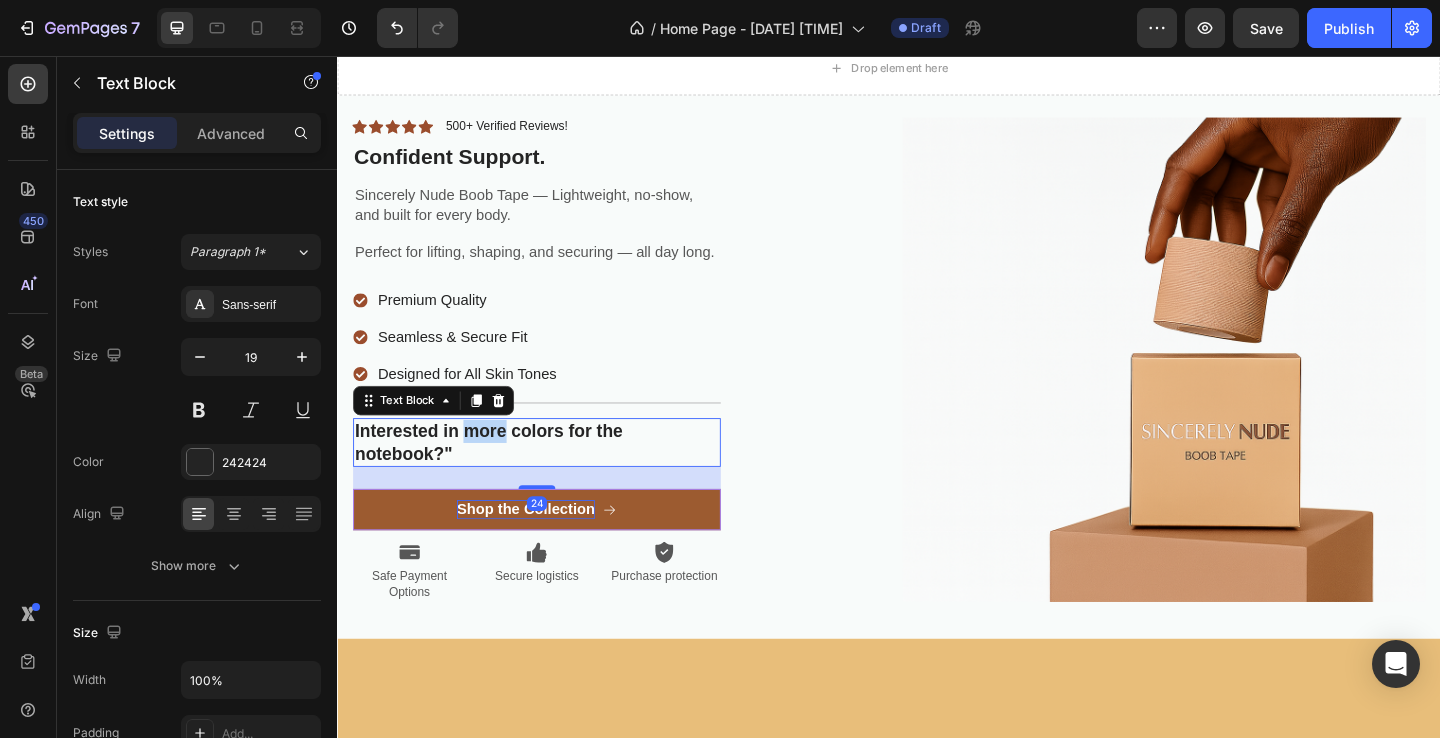 click on "Interested in more colors for the notebook?"" at bounding box center [554, 476] 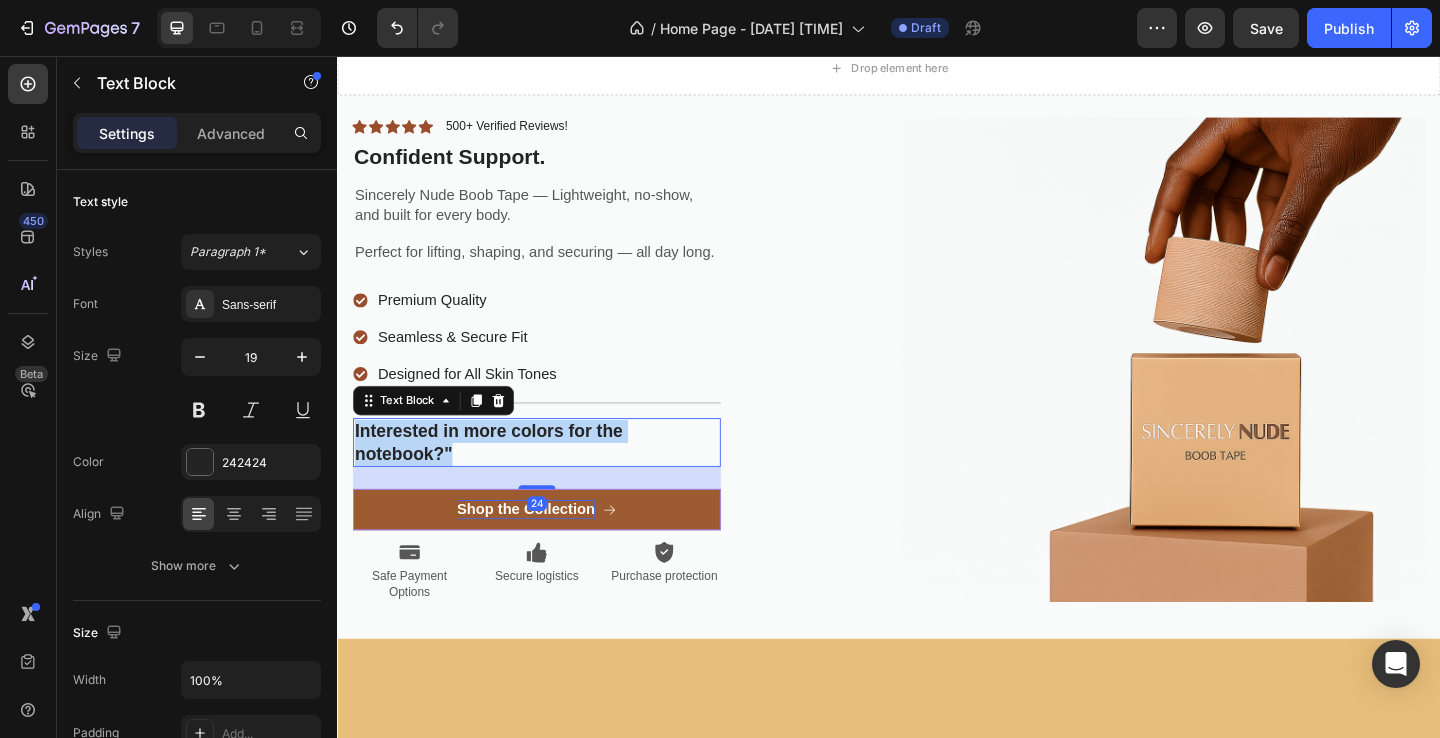 click on "Interested in more colors for the notebook?"" at bounding box center [554, 476] 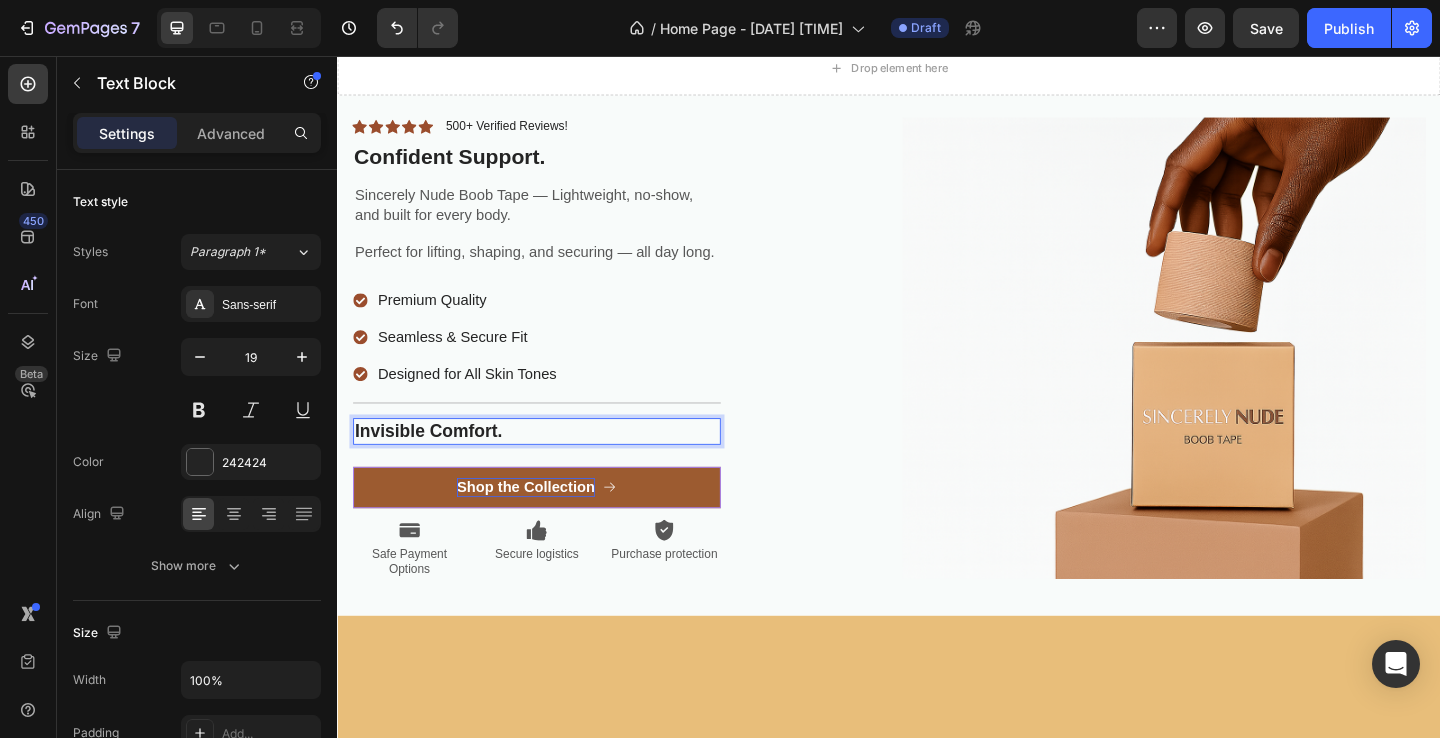 click at bounding box center (937, 762) 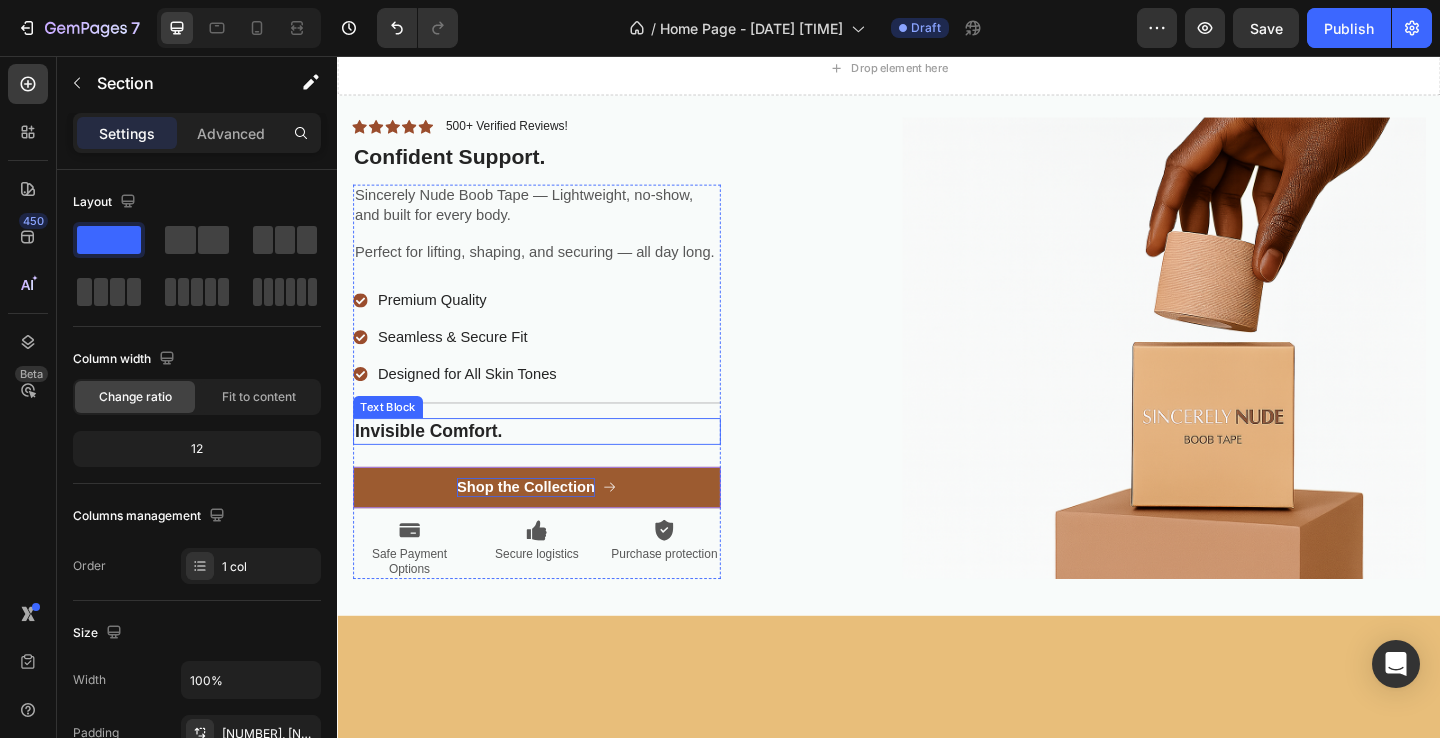 click on "Invisible Comfort." at bounding box center [554, 464] 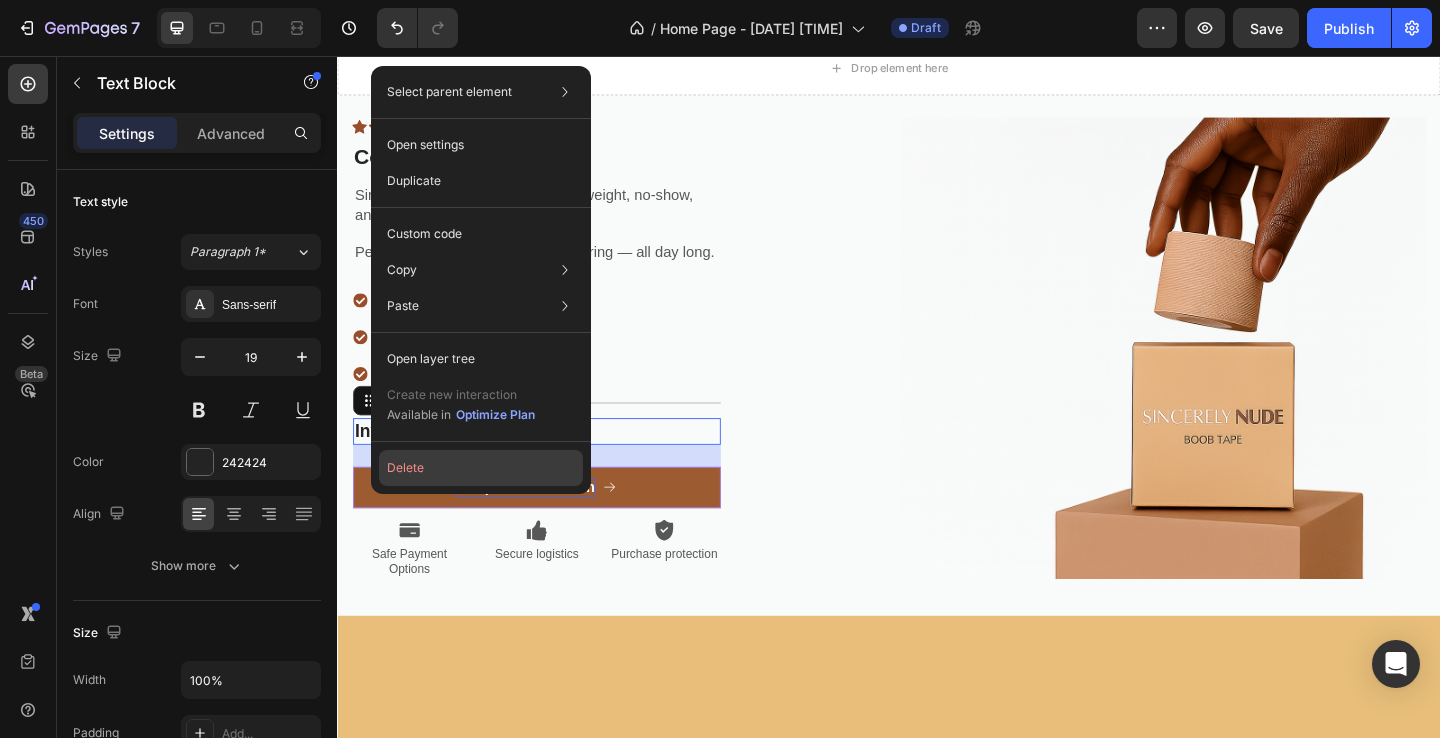 click on "Delete" 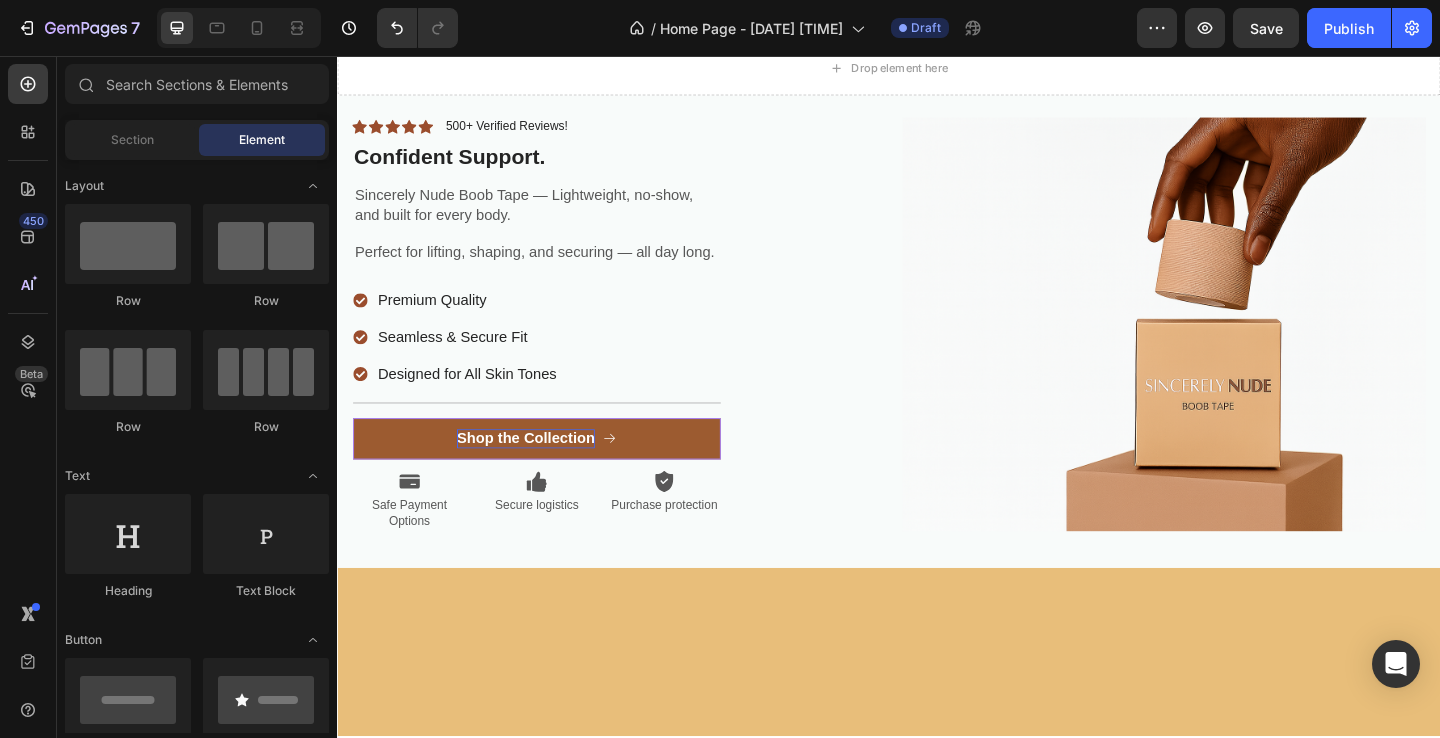 scroll, scrollTop: 0, scrollLeft: 0, axis: both 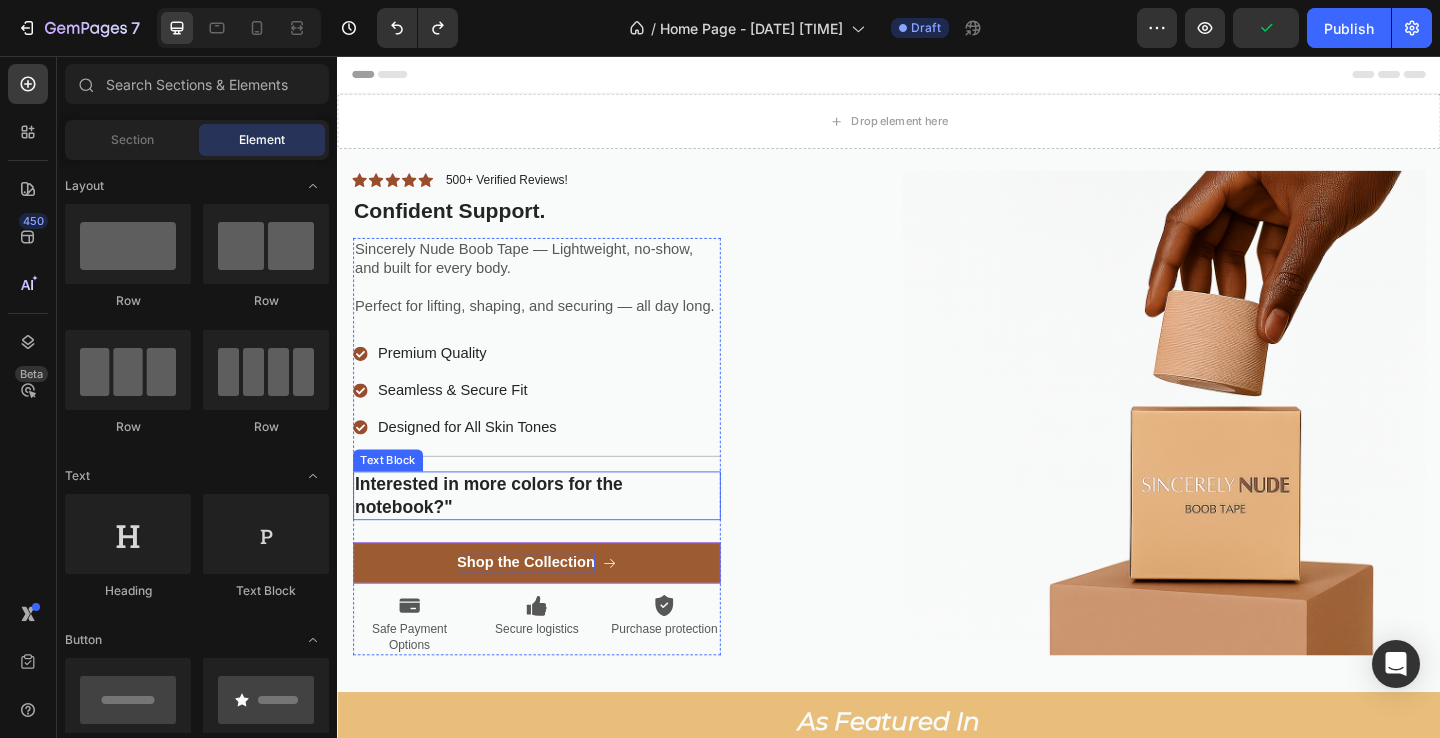 click on "Interested in more colors for the notebook?"" at bounding box center [554, 534] 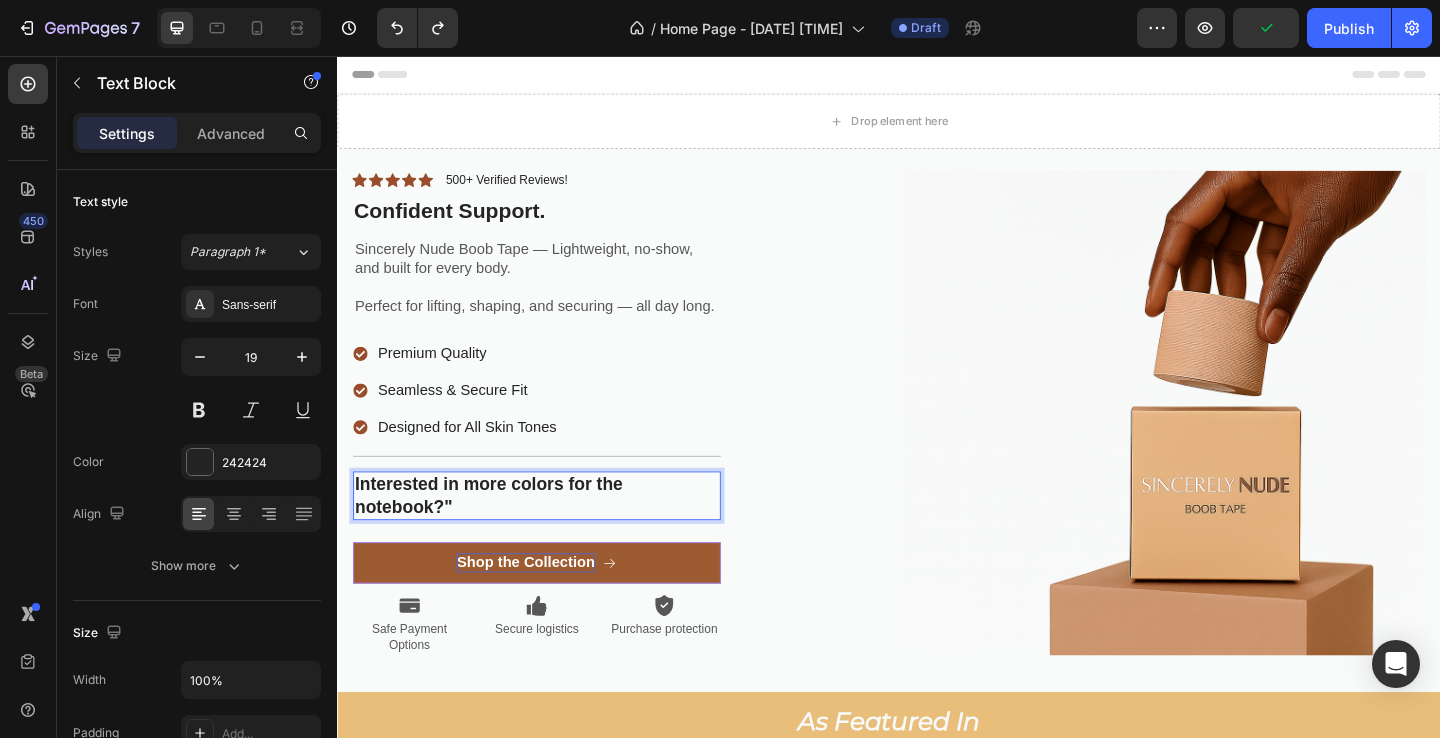 click on "Interested in more colors for the notebook?"" at bounding box center [554, 534] 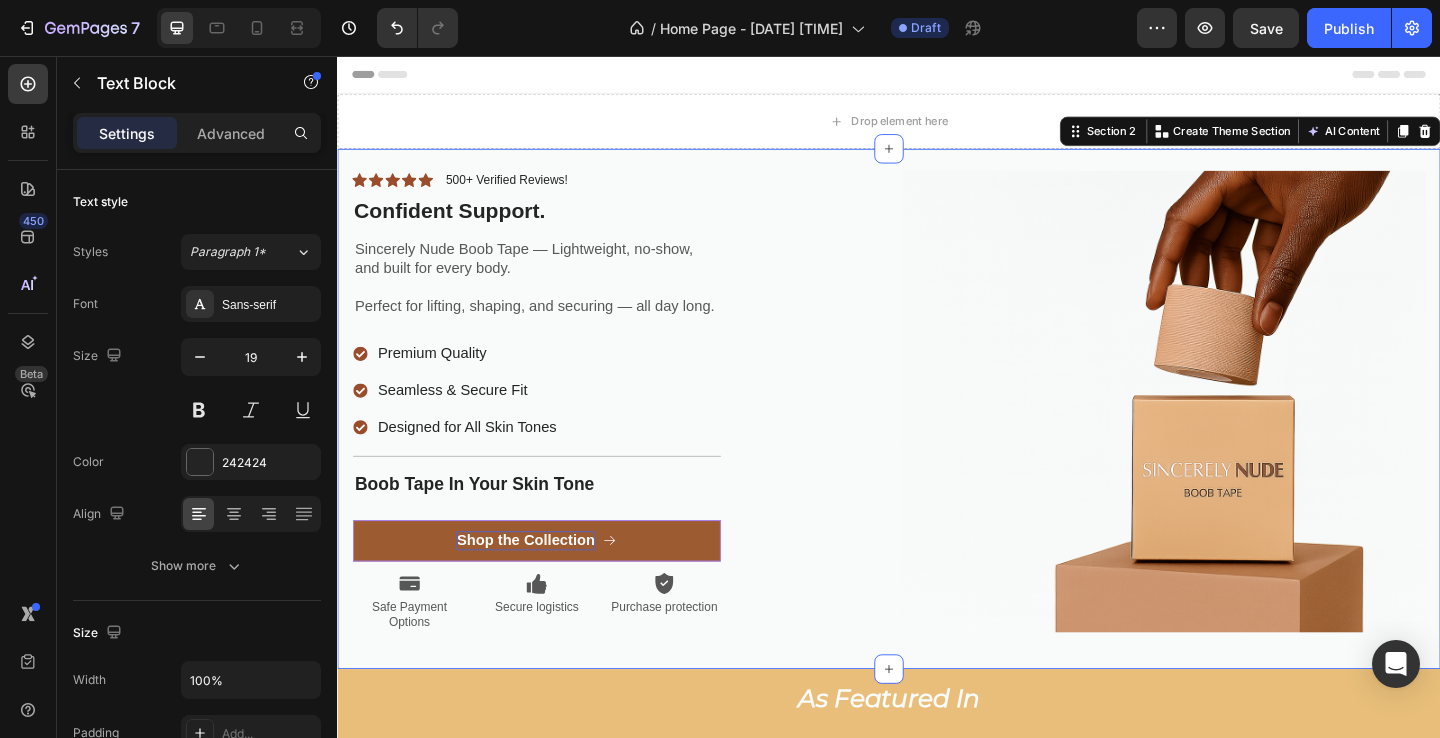 click on "Icon Icon Icon Icon Icon Icon List 500+ Verified Reviews! Text Block Row Confident Support. Heading Sincerely Nude Boob Tape — Lightweight, no-show, and built for every body. Perfect for lifting, shaping, and securing — all day long. Text Block Premium Quality Seamless & Secure Fit Designed for All Skin Tones Item List Title Line Boob Tape In Your Skin Tone Text Block Shop the Collection Button Premium Quality Sleek & Functional Design Versatile Options Item List Icon Safe Payment Options Text Block Icon Secure logistics Text Block Icon Purchase protection Text Block Row Row Row Image Row Section 2 You can create reusable sections Create Theme Section AI Content Write with GemAI What would you like to describe here? Tone and Voice Persuasive Product Getting products... Show more Generate" at bounding box center (937, 440) 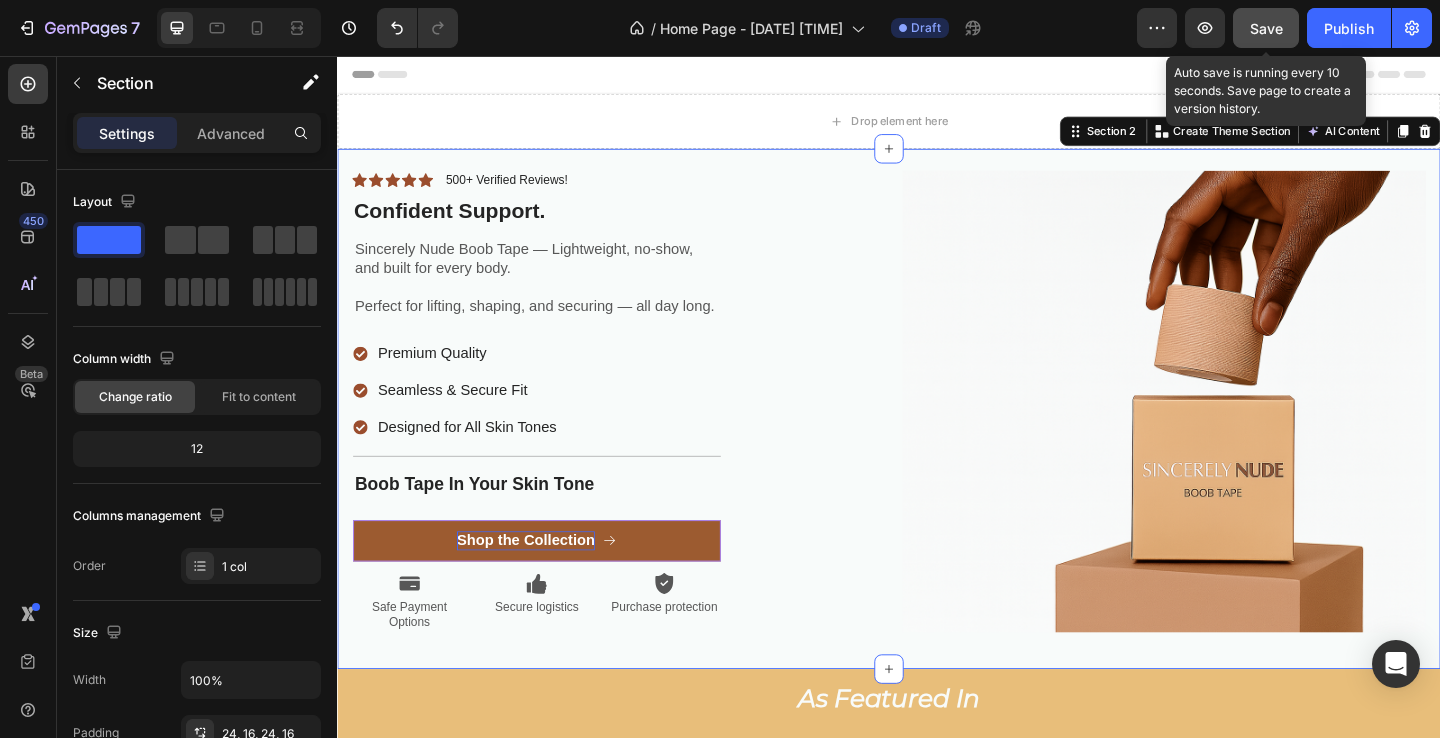 click on "Save" 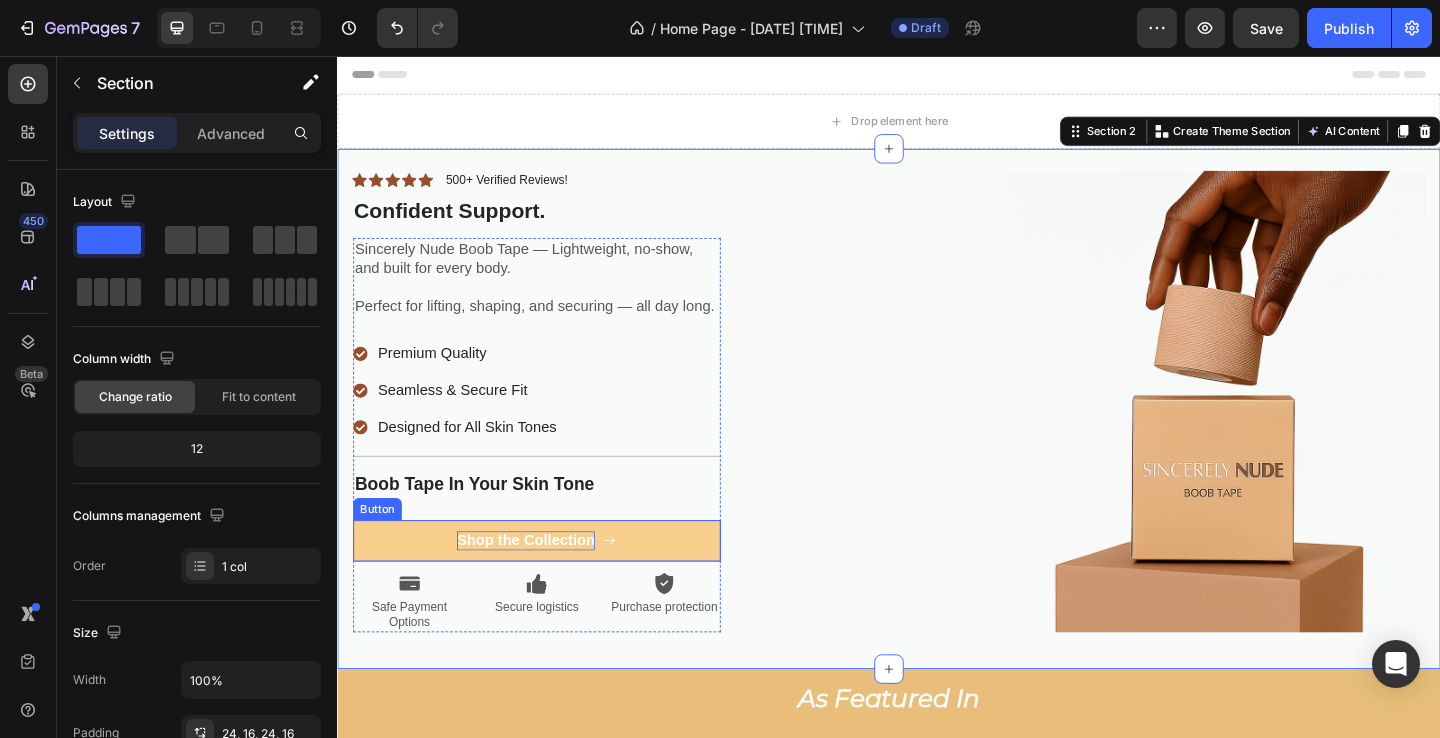 click on "Shop the Collection" at bounding box center [554, 583] 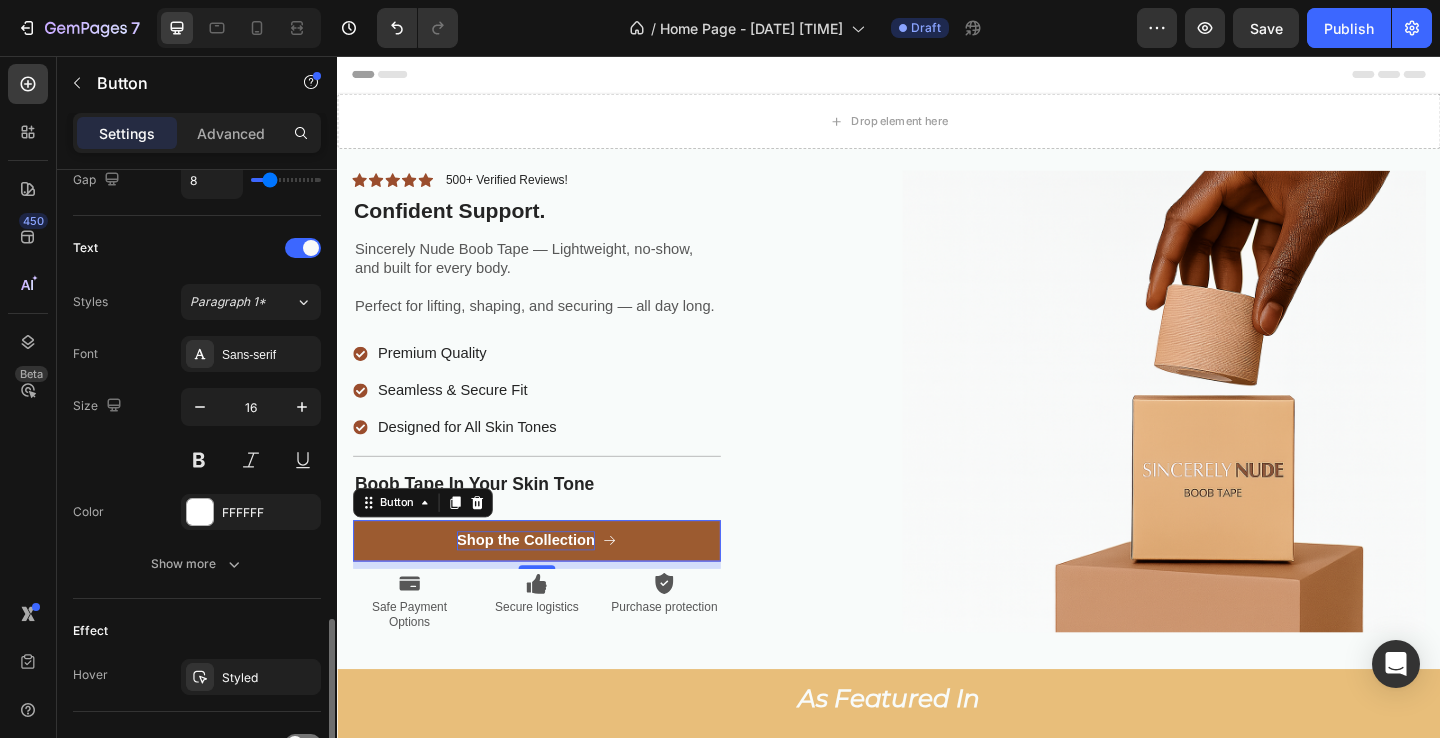 scroll, scrollTop: 967, scrollLeft: 0, axis: vertical 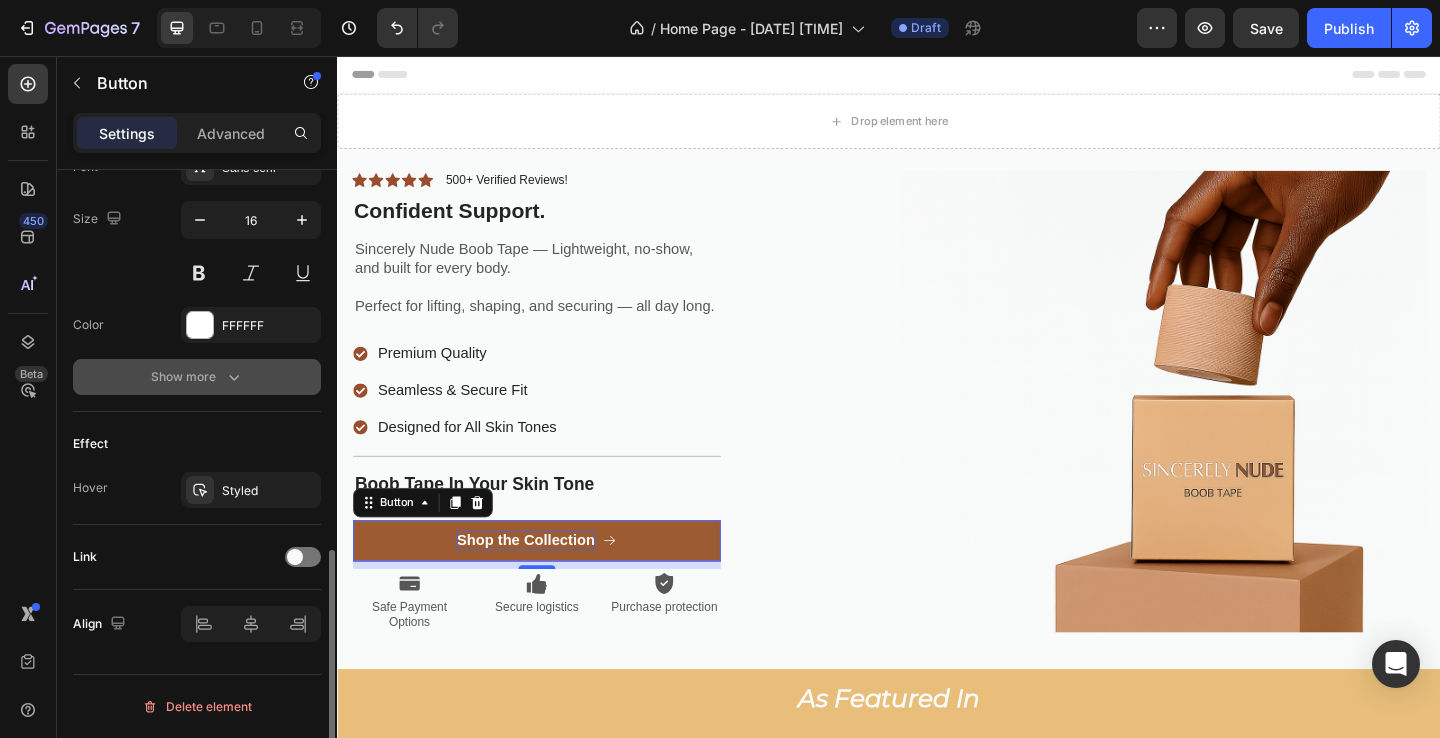 click on "Show more" at bounding box center [197, 377] 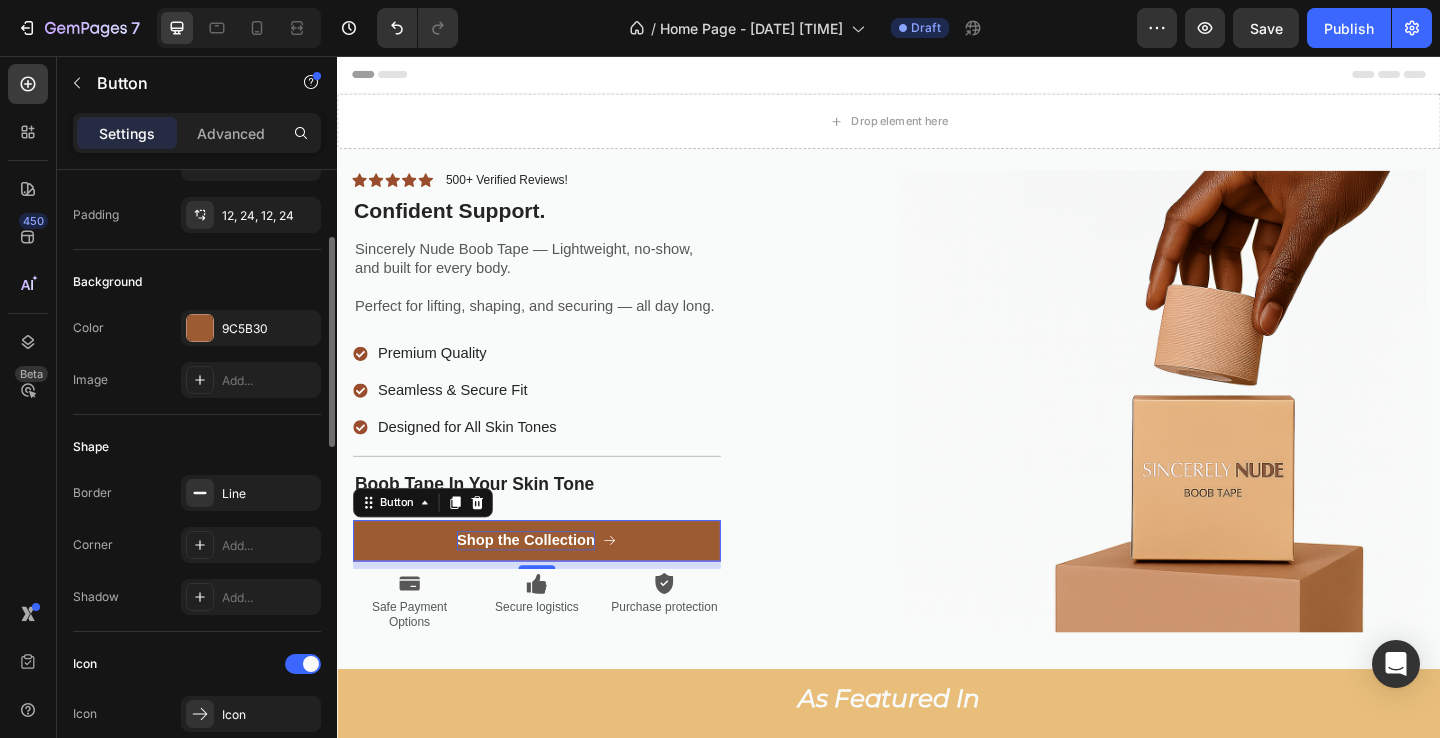 scroll, scrollTop: 157, scrollLeft: 0, axis: vertical 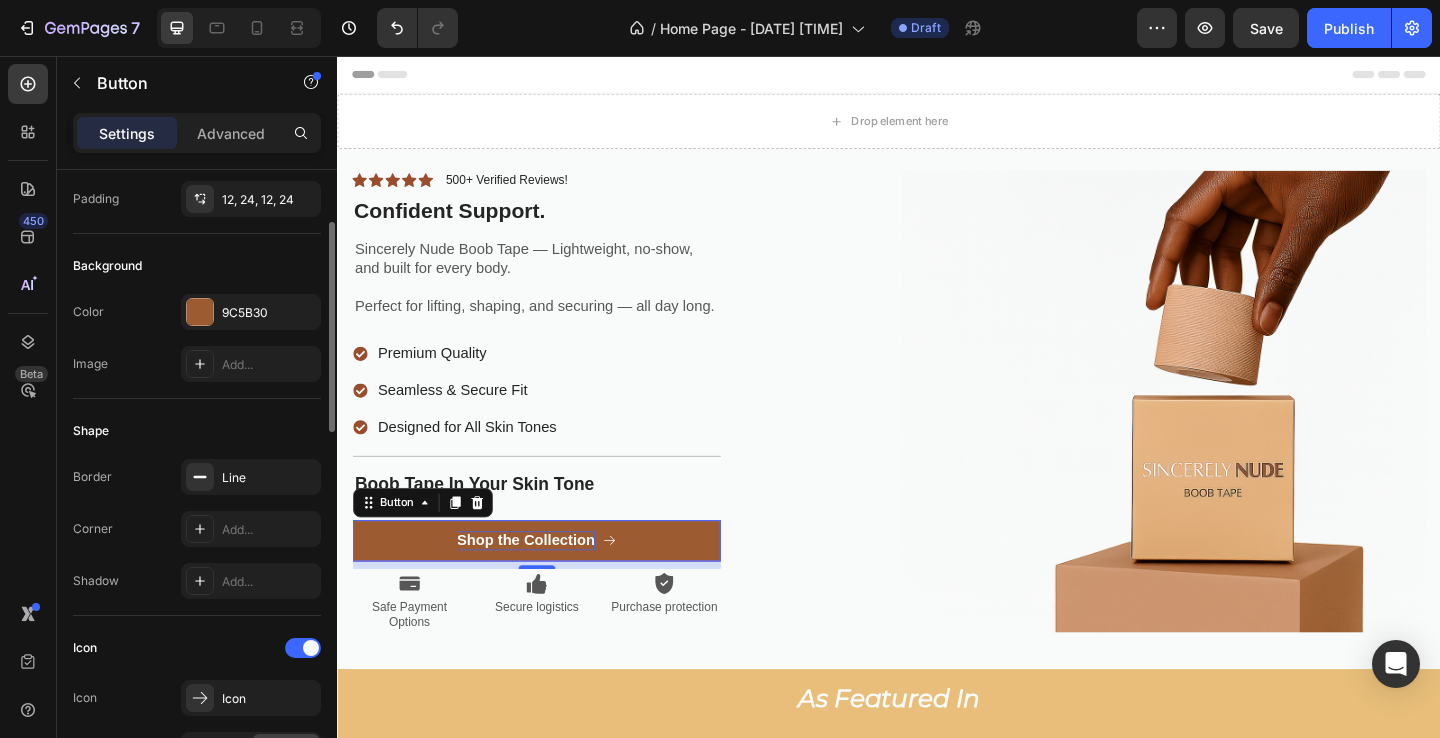 click at bounding box center (200, 477) 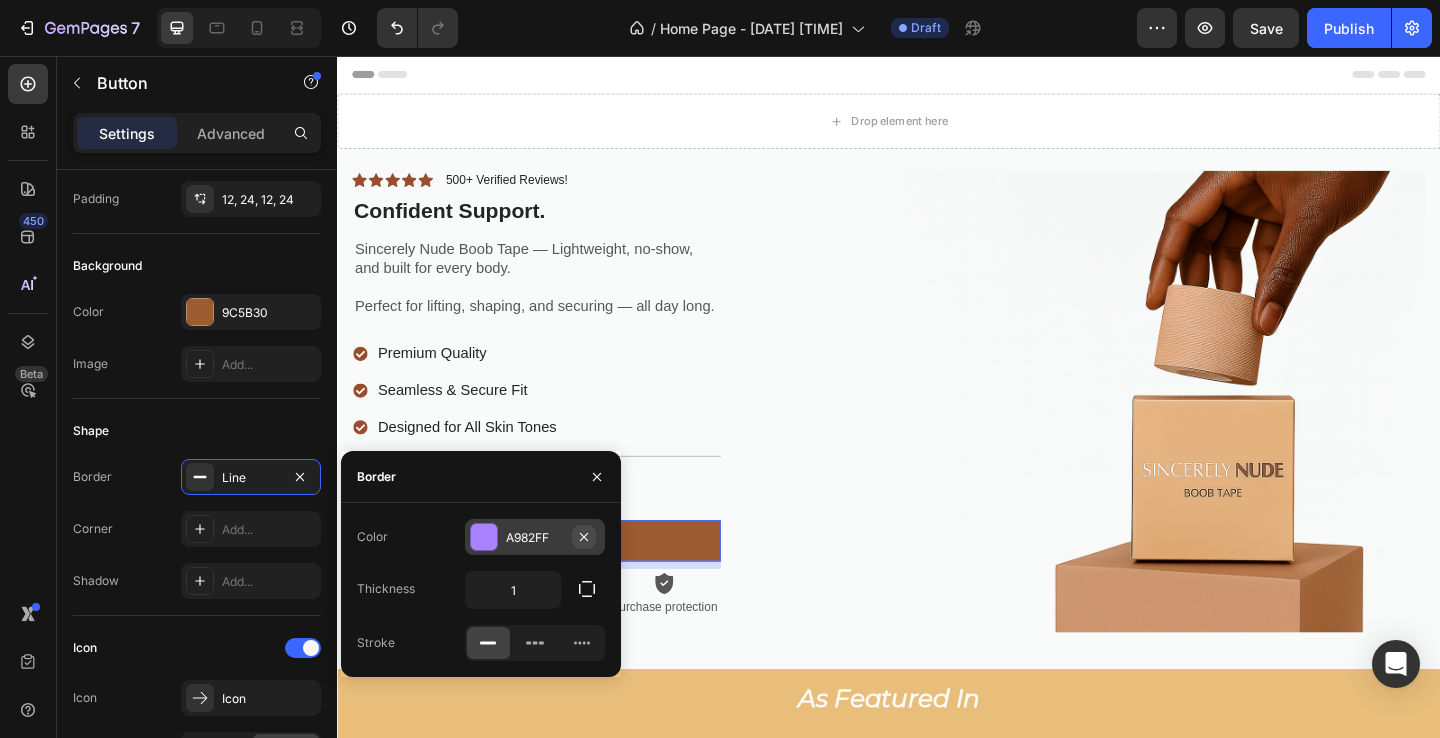 click 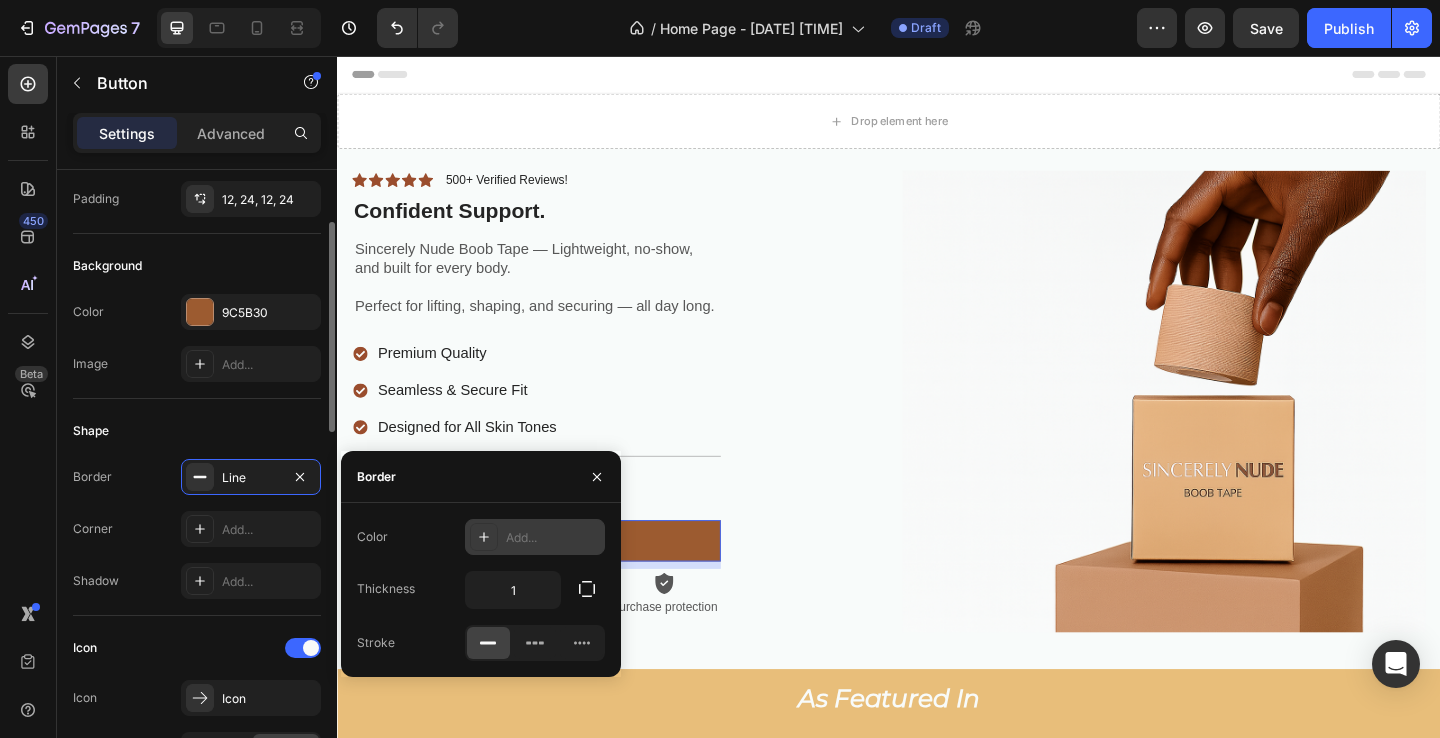 click on "Border Line Corner Add... Shadow Add..." at bounding box center [197, 529] 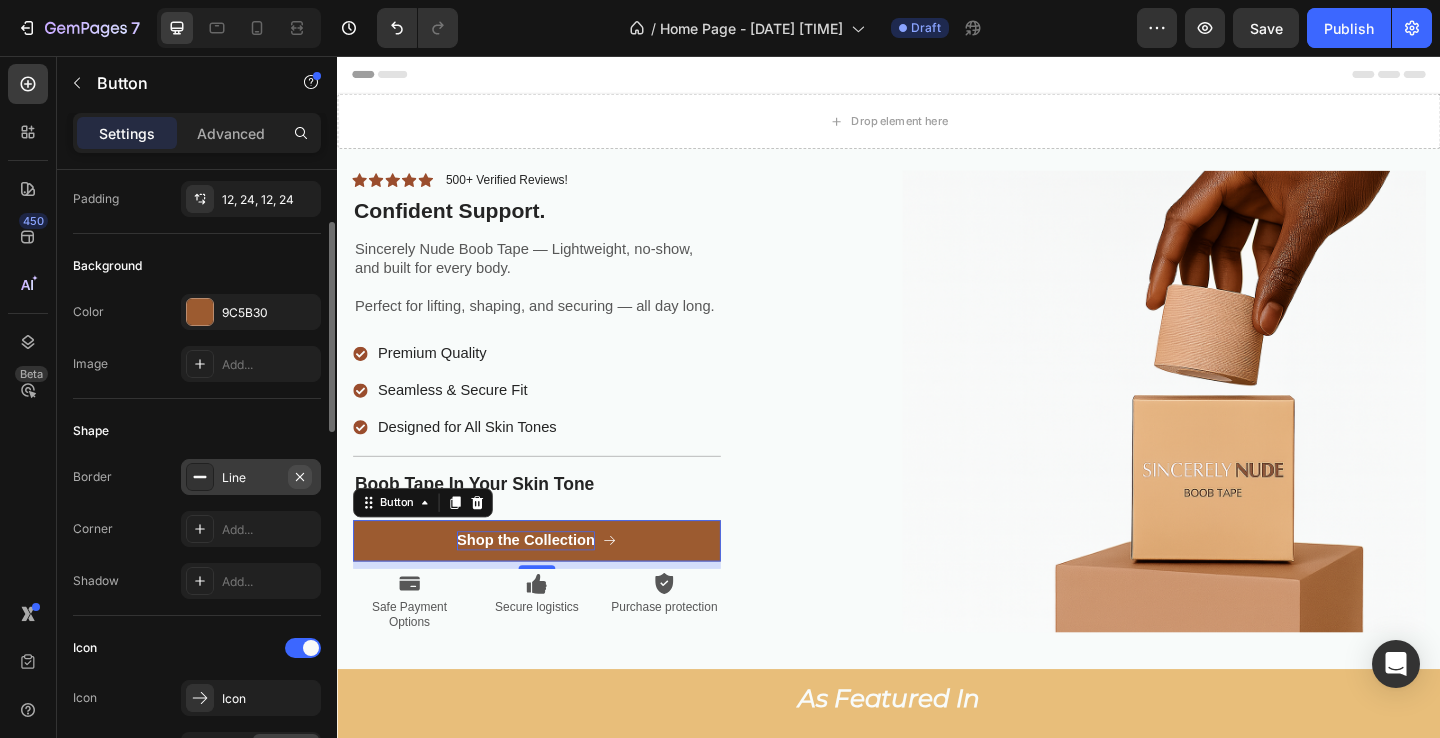 click 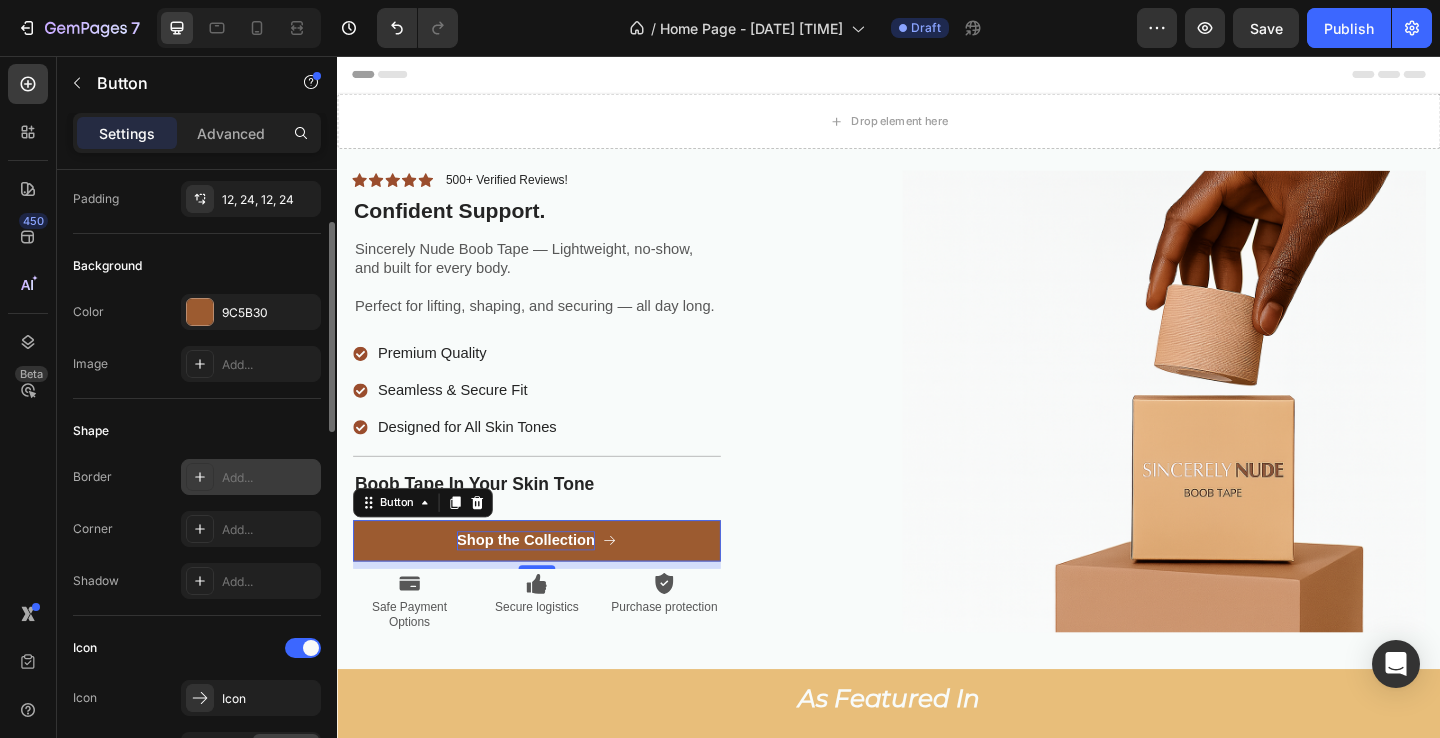 click on "Shadow Add..." at bounding box center [197, 581] 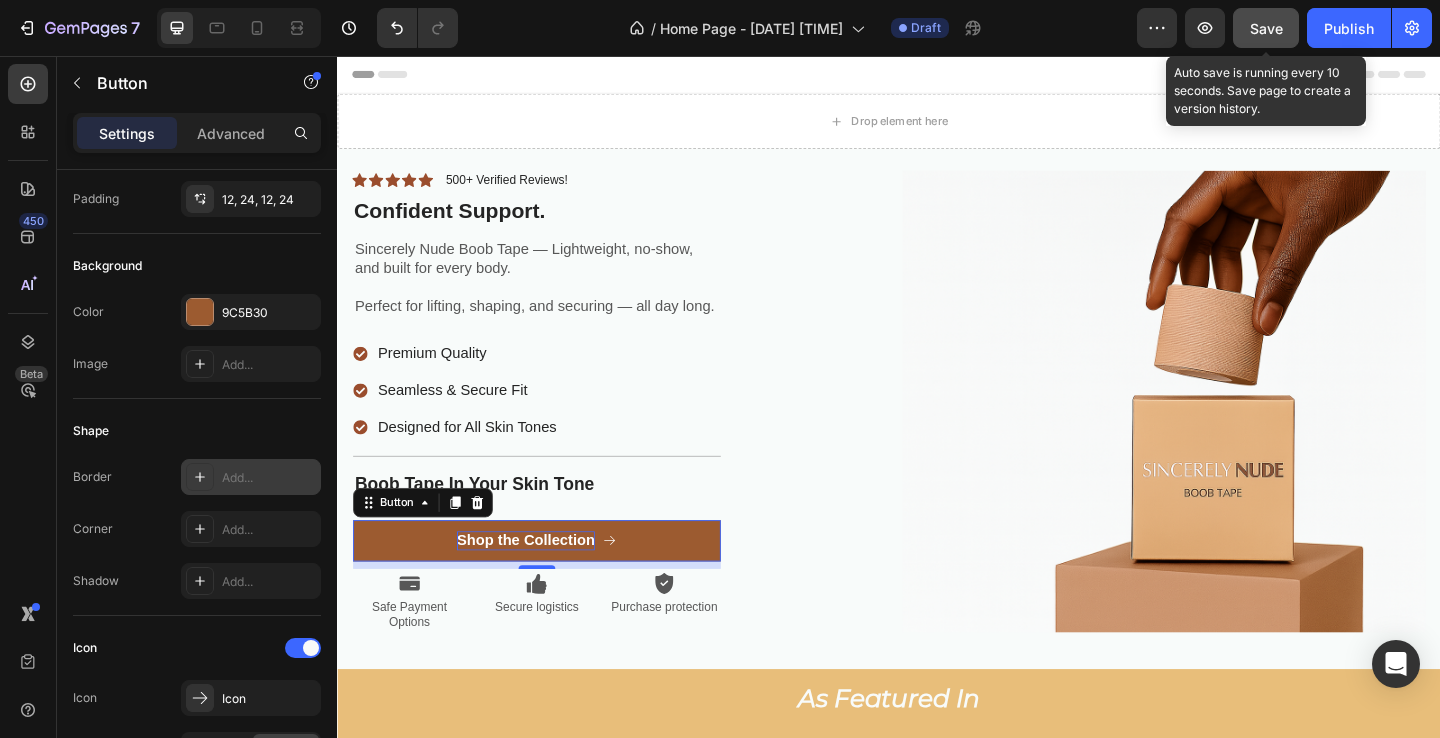 click on "Save" at bounding box center [1266, 28] 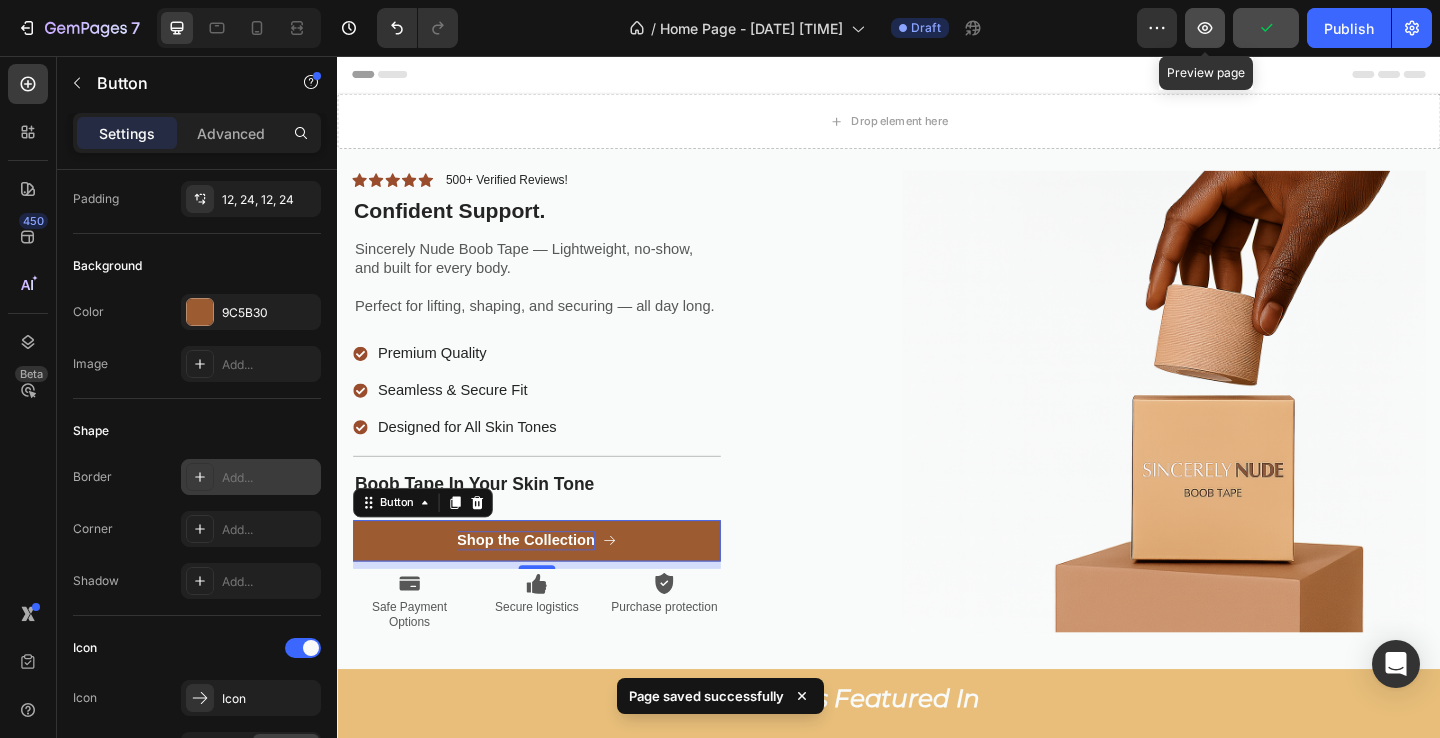 click 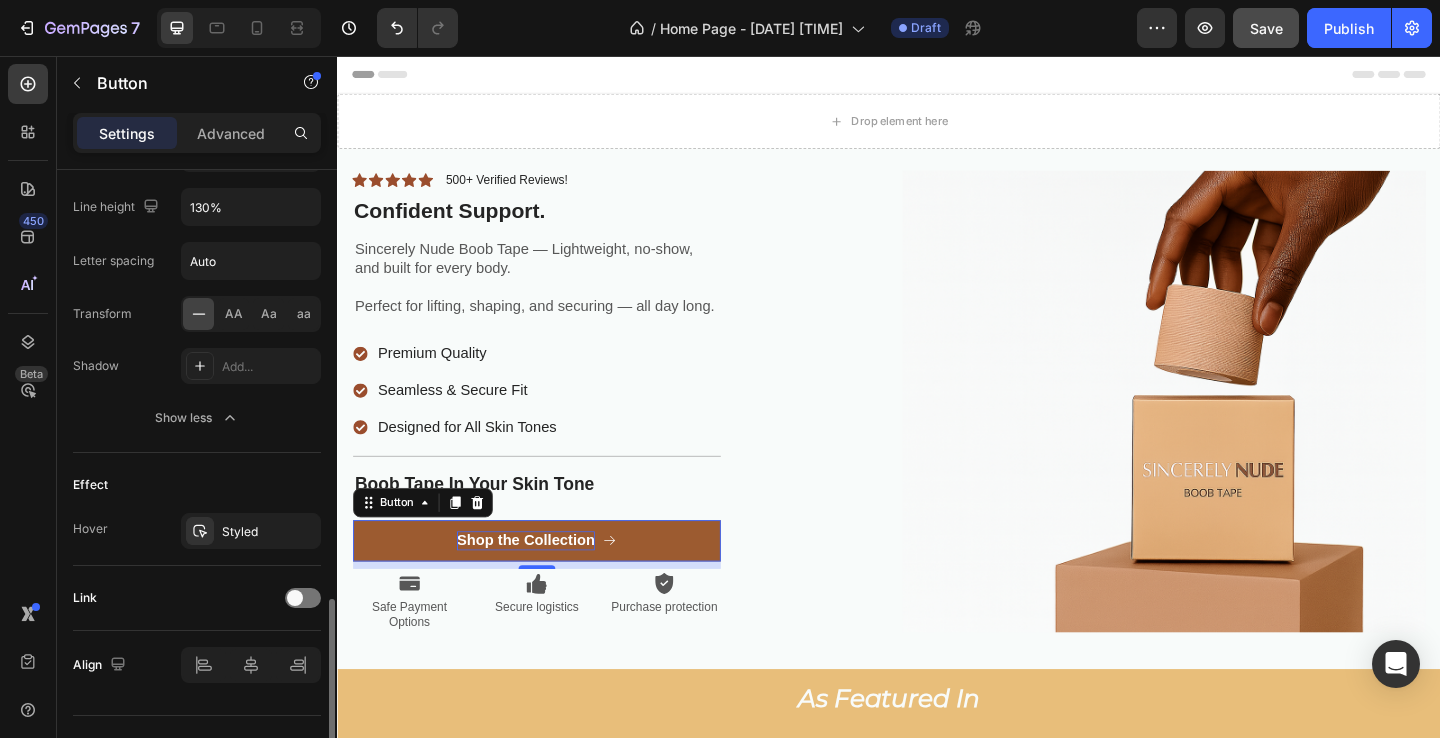 scroll, scrollTop: 1225, scrollLeft: 0, axis: vertical 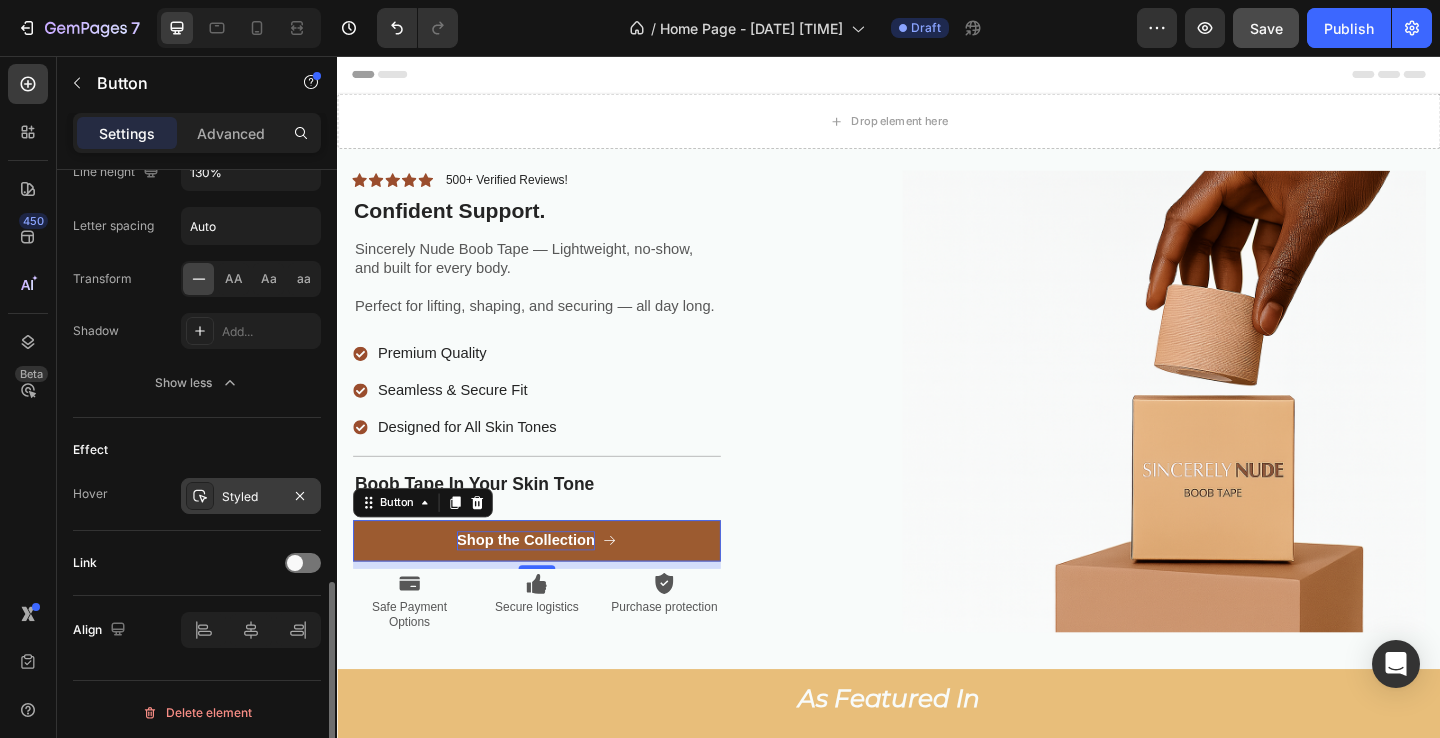 click at bounding box center [200, 496] 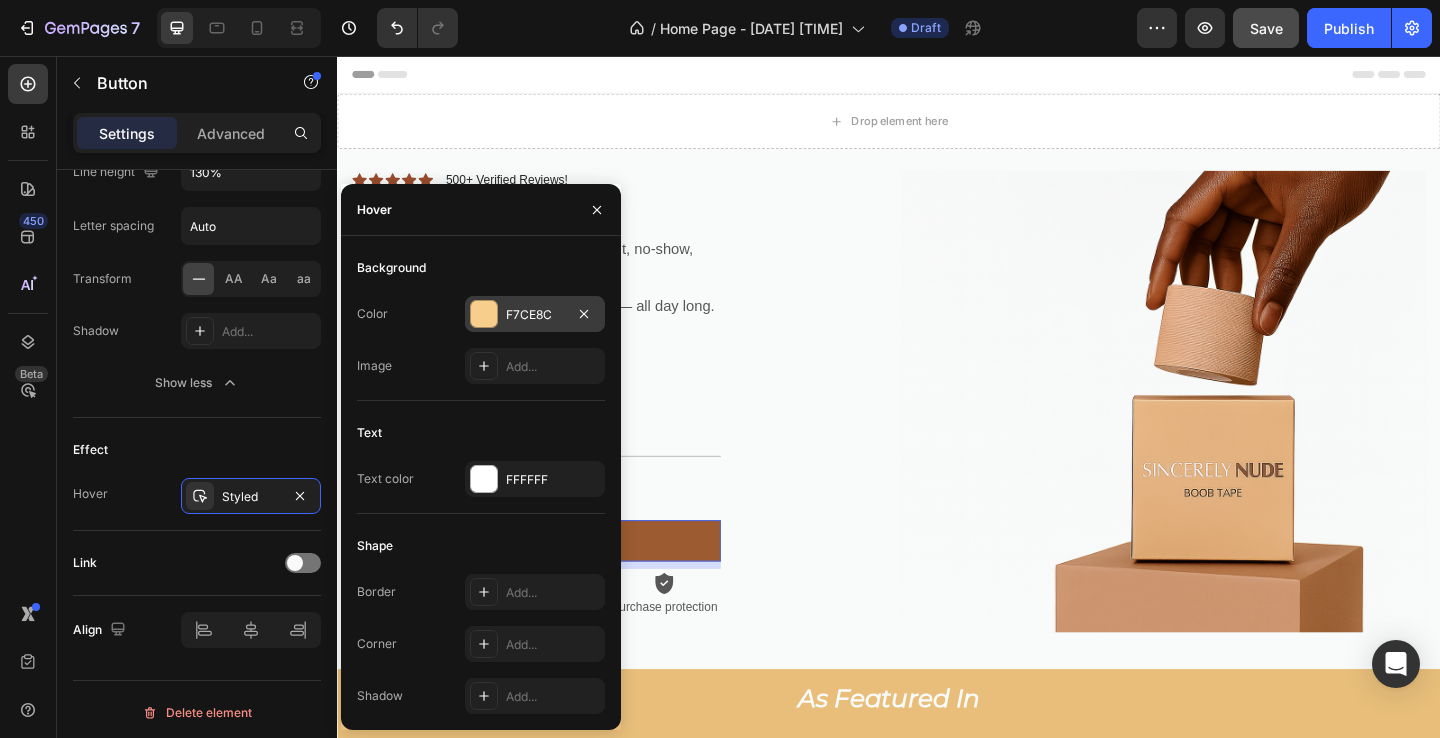 click on "F7CE8C" at bounding box center [535, 315] 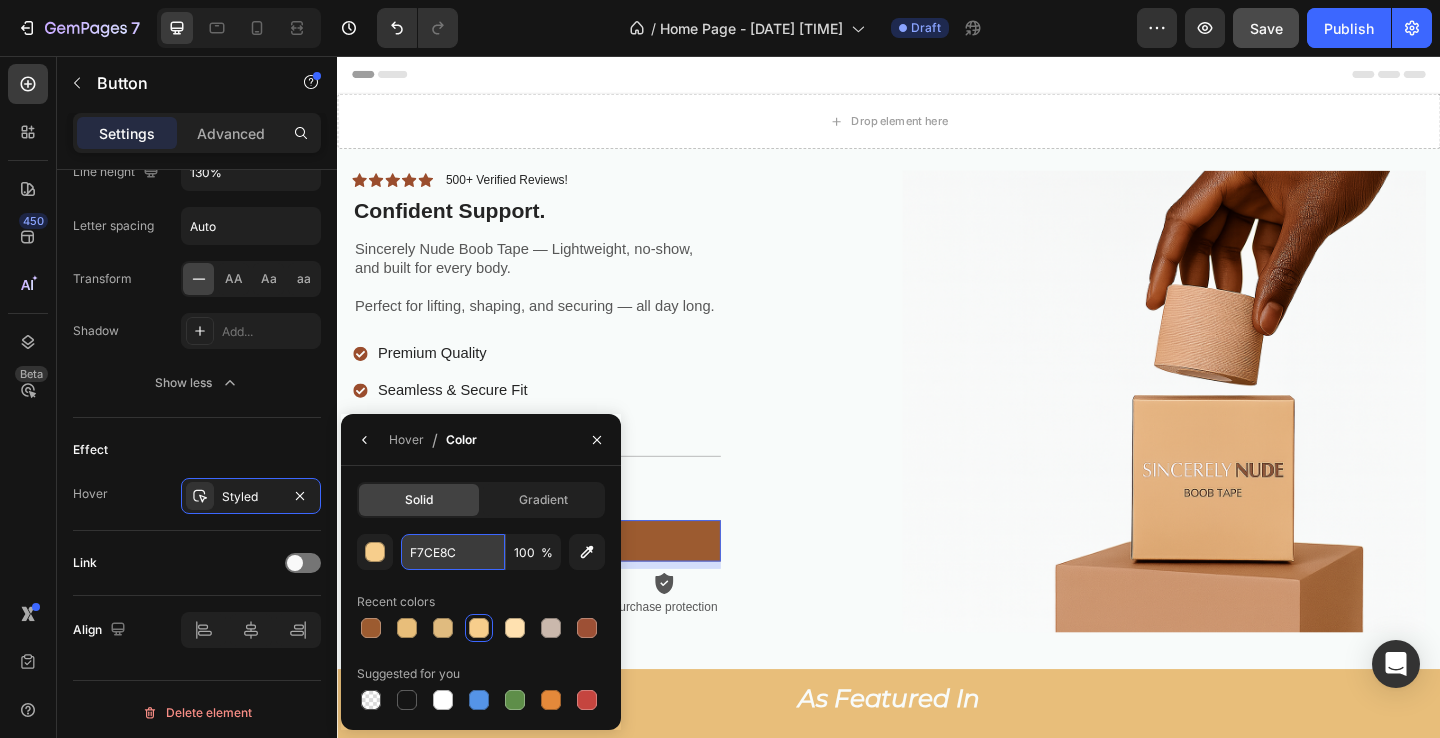 click on "F7CE8C" at bounding box center (453, 552) 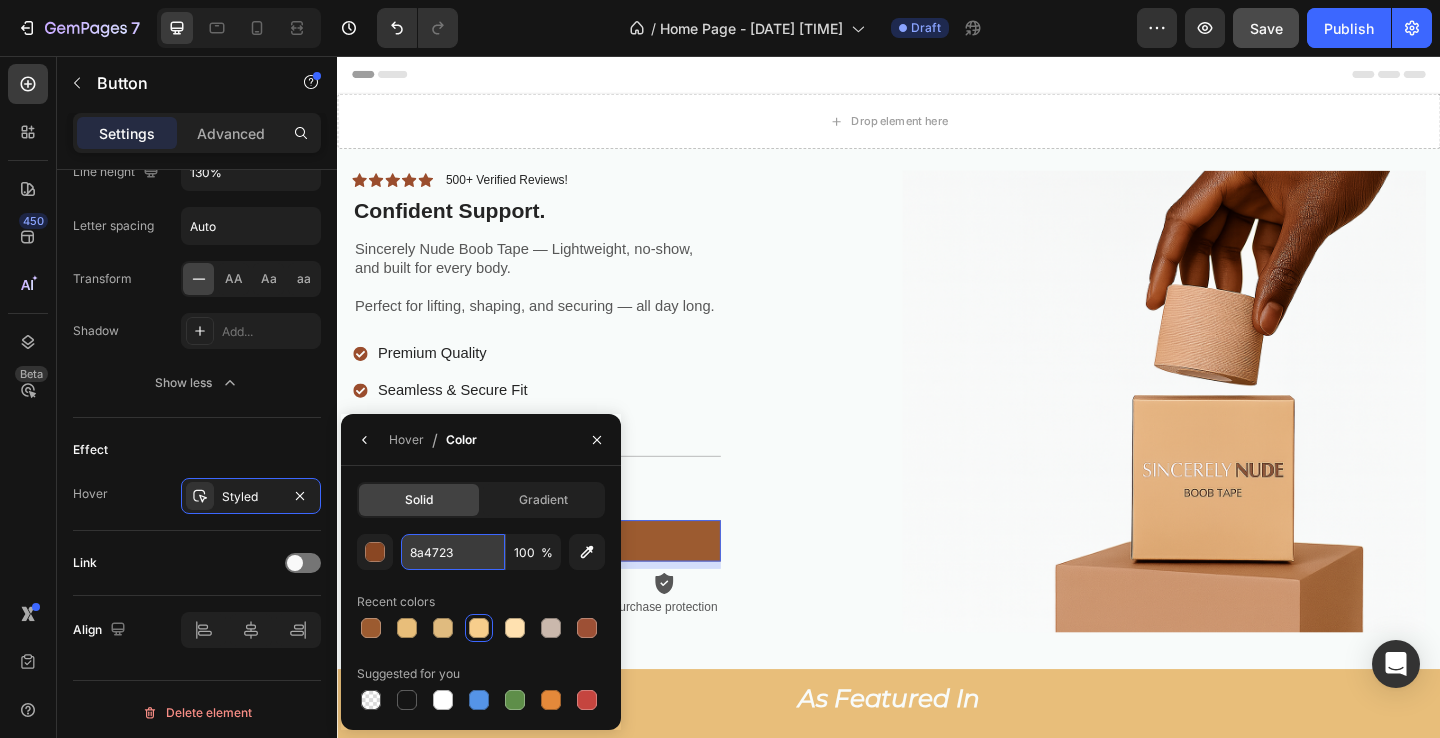 type on "8A4723" 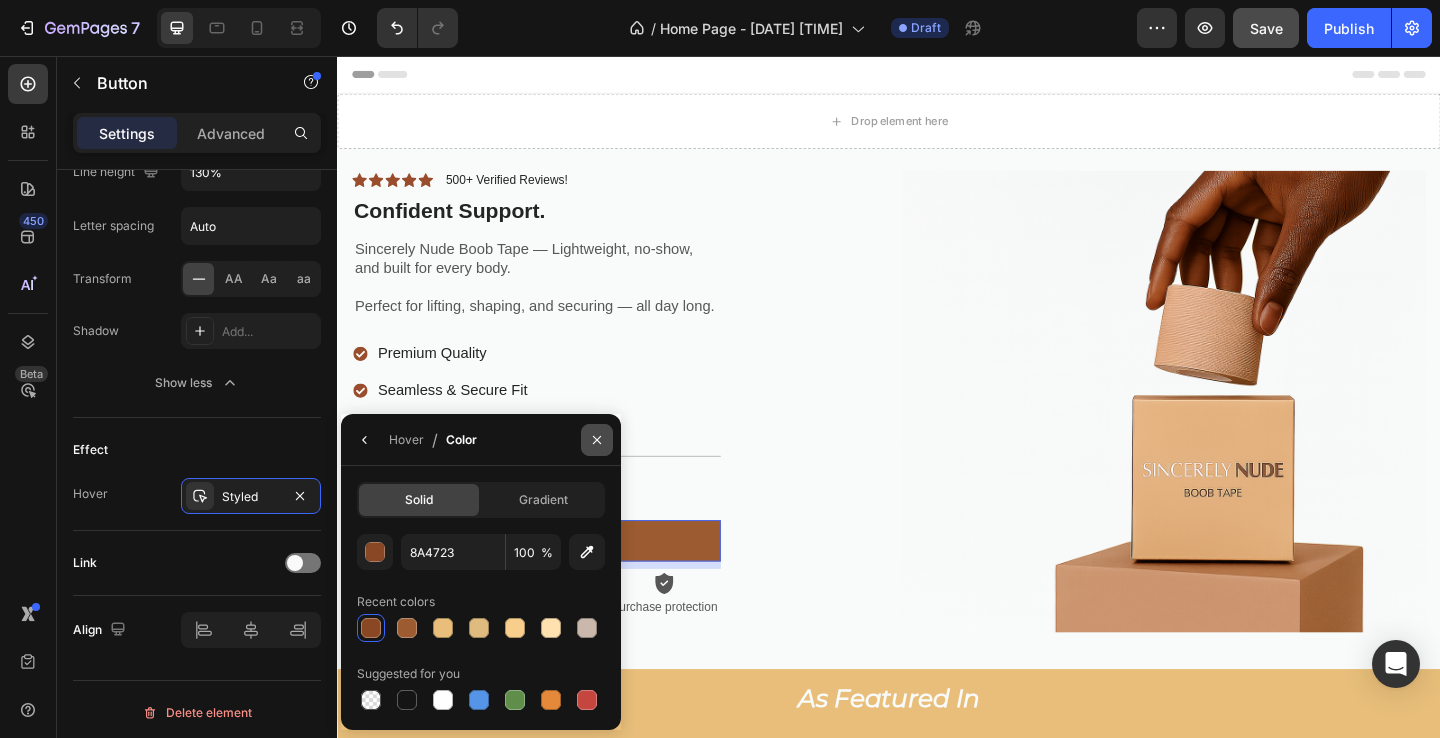 click 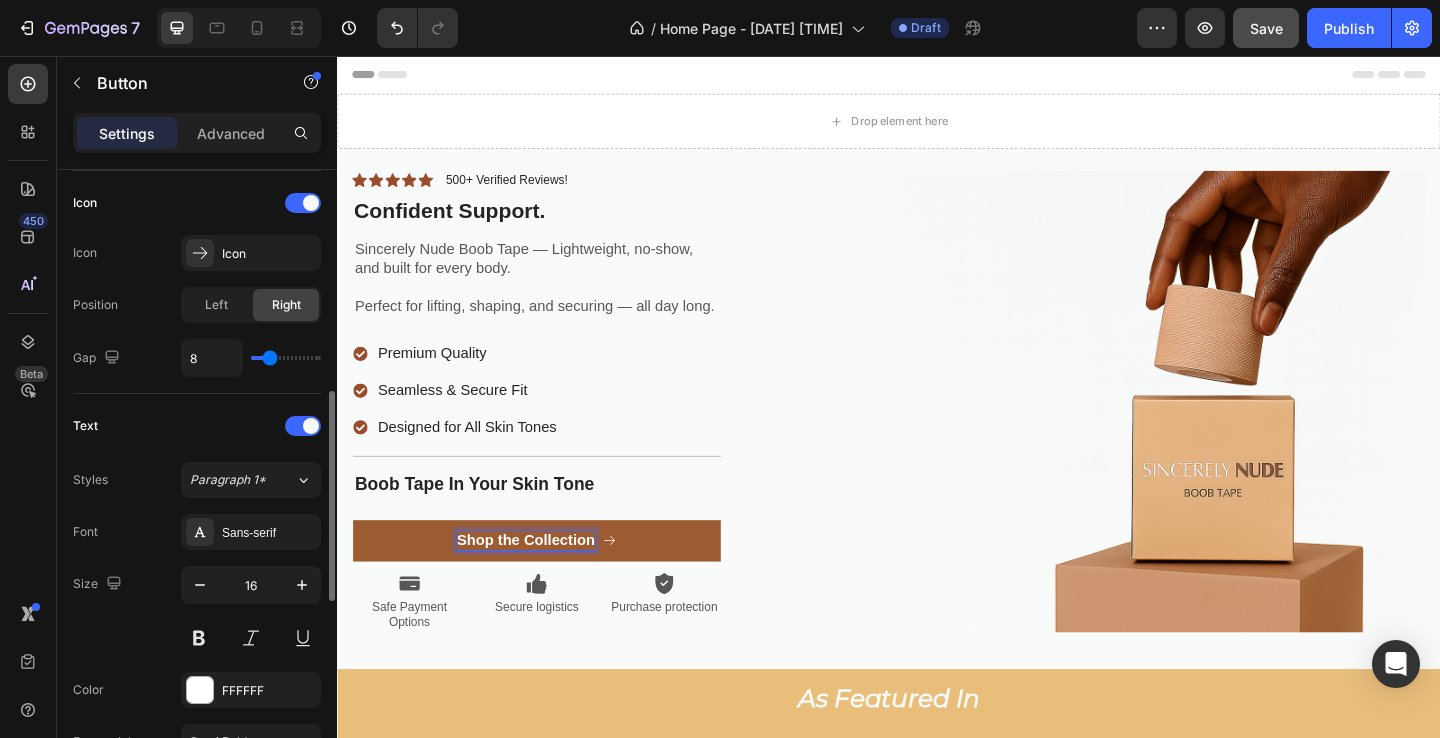 scroll, scrollTop: 637, scrollLeft: 0, axis: vertical 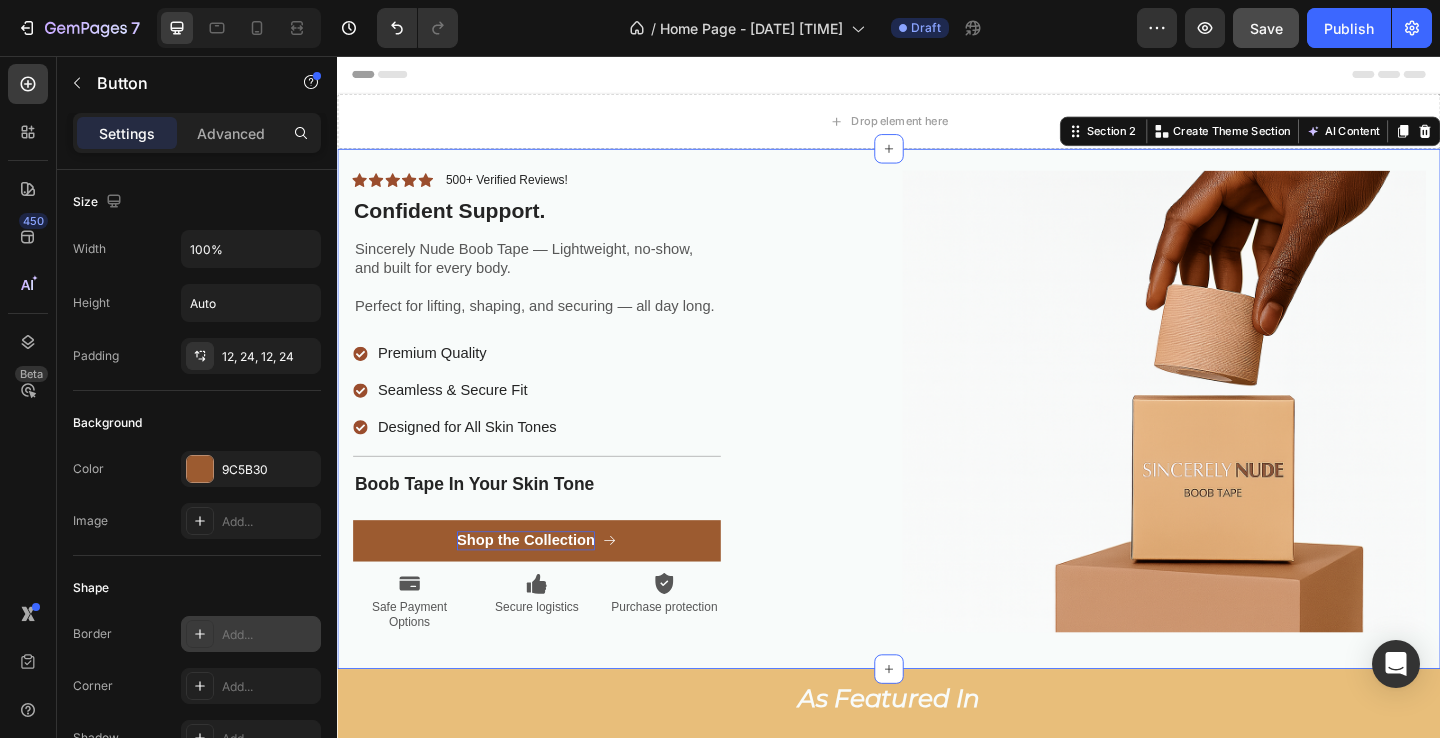 click on "Icon Icon Icon Icon Icon Icon List 500+ Verified Reviews! Text Block Row Confident Support. Heading Sincerely Nude Boob Tape — Lightweight, no-show, and built for every body. Perfect for lifting, shaping, and securing — all day long. Text Block Premium Quality Seamless & Secure Fit Designed for All Skin Tones Item List Title Line Boob Tape In Your Skin Tone Text Block Shop the Collection Button Premium Quality Sleek & Functional Design Versatile Options Item List Icon Safe Payment Options Text Block Icon Secure logistics Text Block Icon Purchase protection Text Block Row Row Row Image Row" at bounding box center [937, 440] 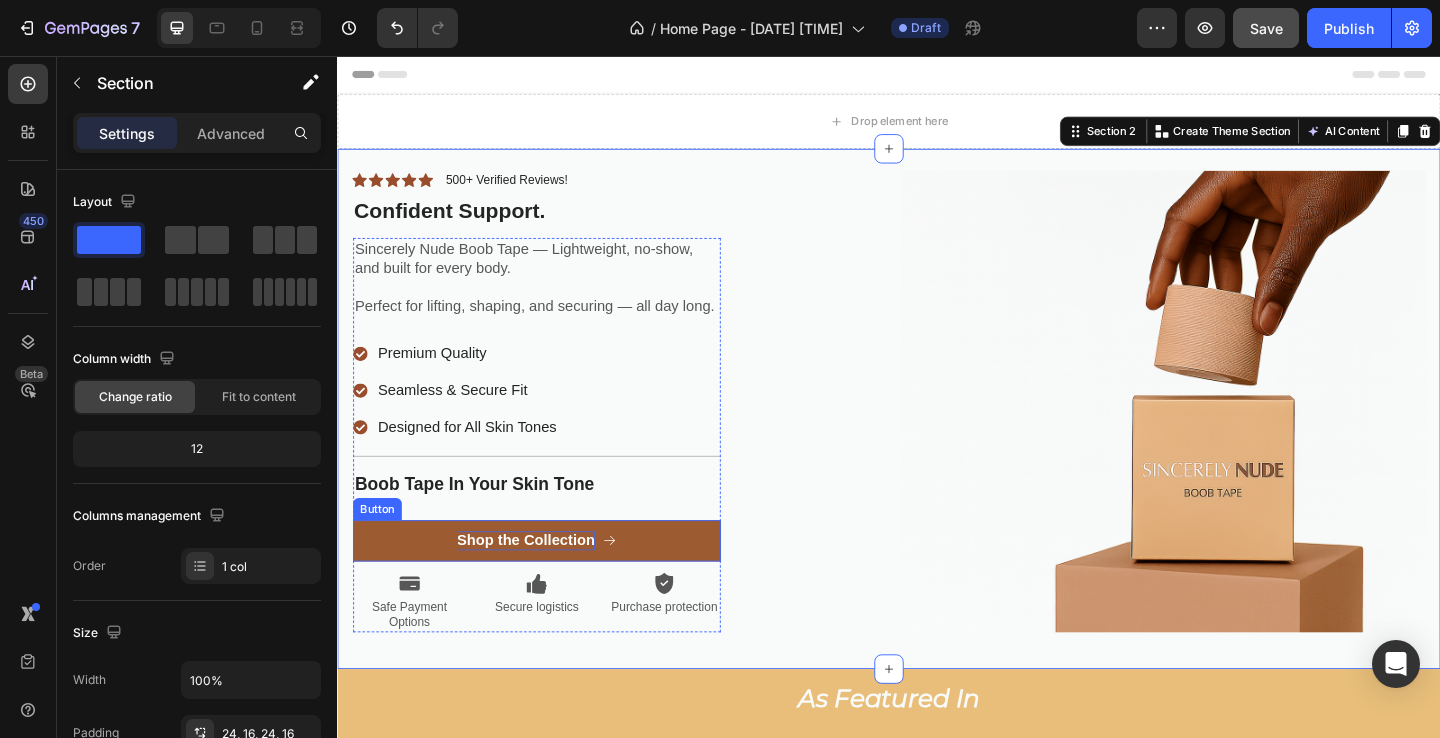 click on "Shop the Collection" at bounding box center [542, 583] 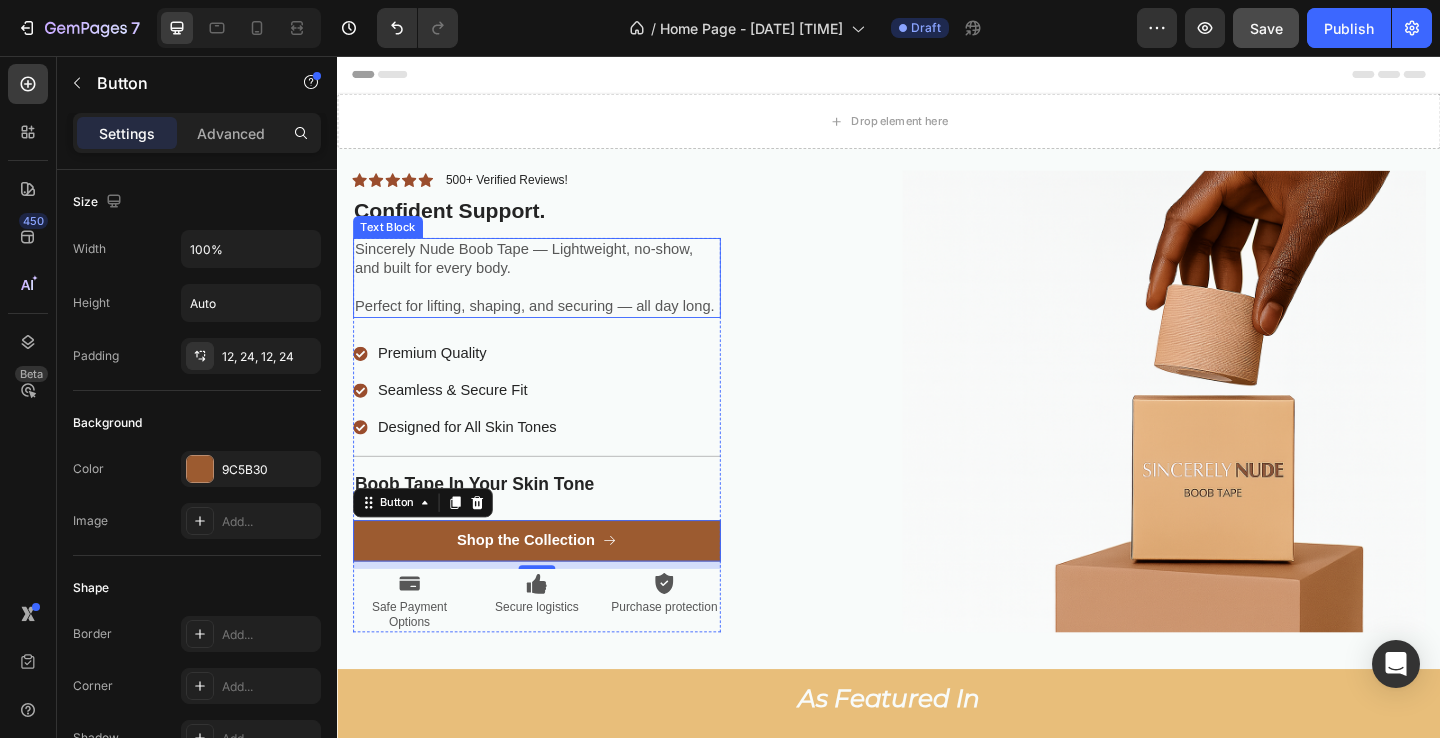 click on "Sincerely Nude Boob Tape — Lightweight, no-show, and built for every body." at bounding box center (554, 277) 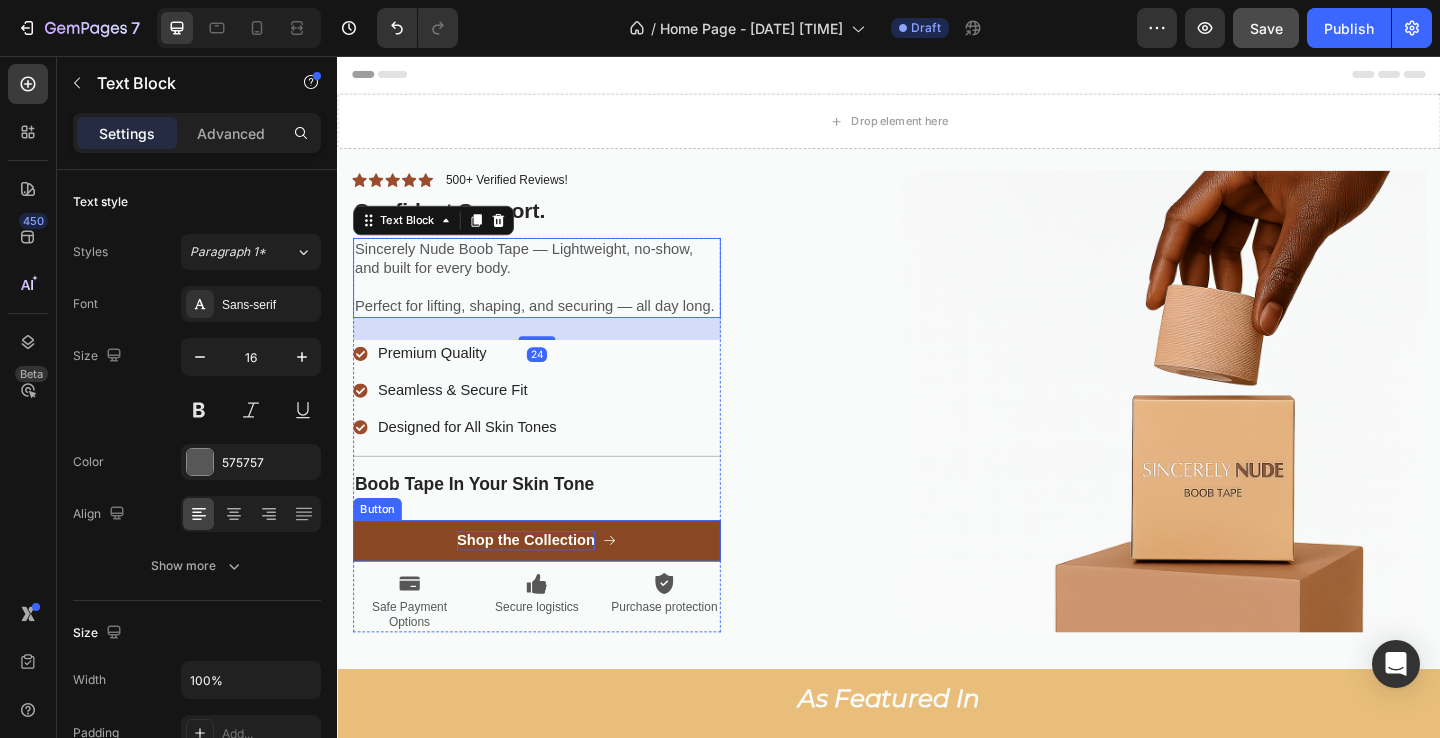 click on "Shop the Collection" at bounding box center [542, 583] 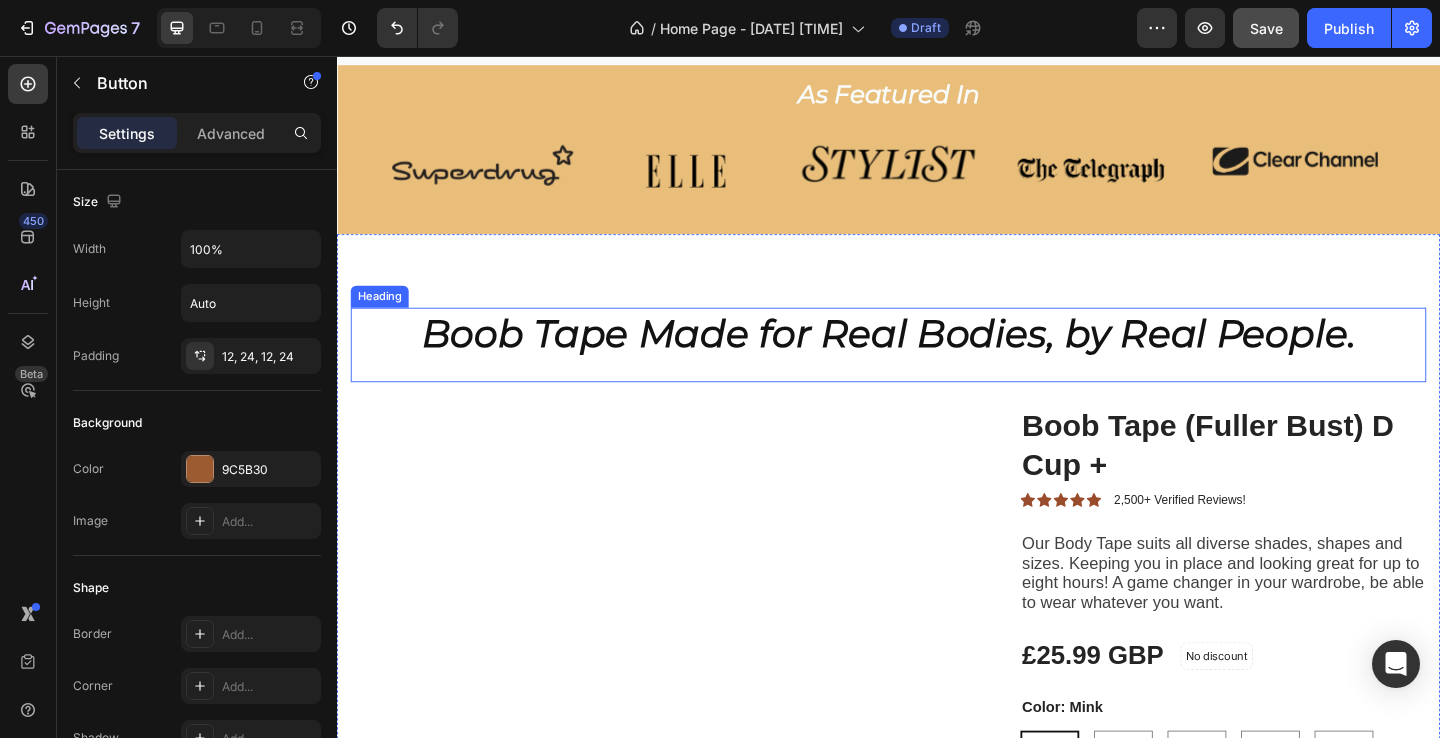 scroll, scrollTop: 658, scrollLeft: 0, axis: vertical 